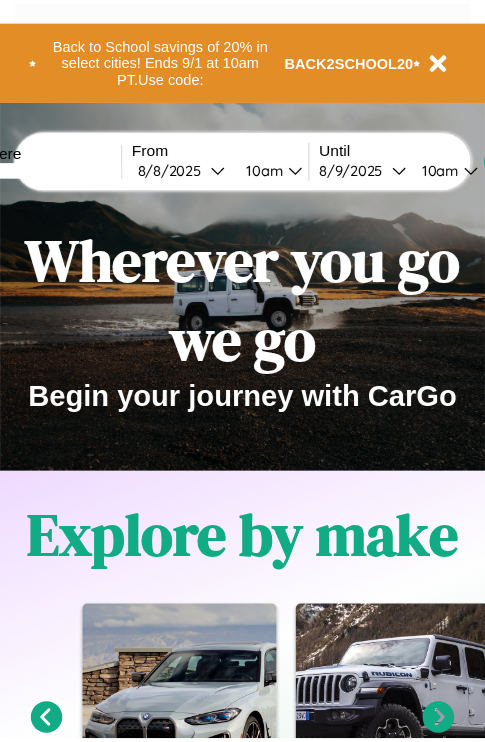 scroll, scrollTop: 0, scrollLeft: 0, axis: both 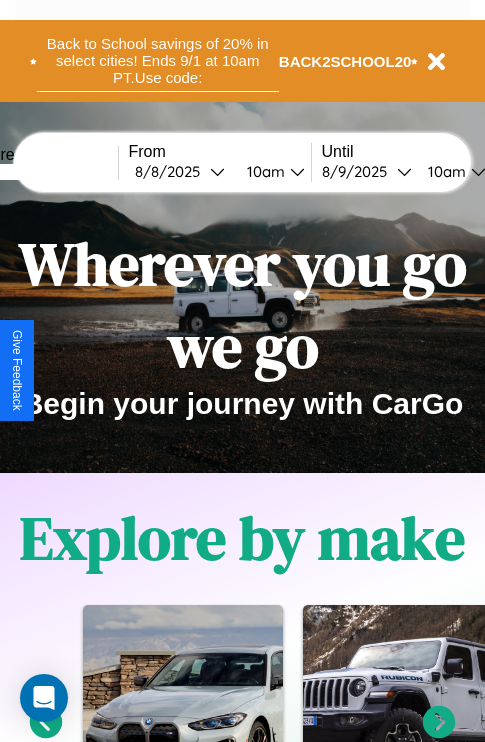 click on "Back to School savings of 20% in select cities! Ends 9/1 at 10am PT.  Use code:" at bounding box center [158, 61] 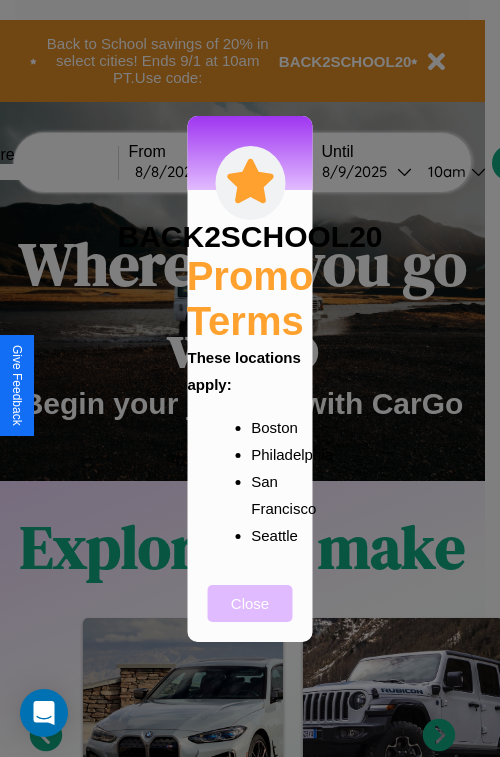 click on "Close" at bounding box center (250, 603) 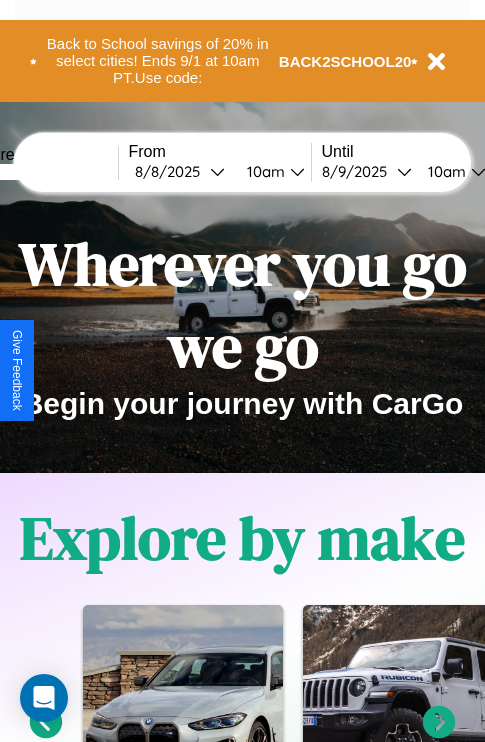 click at bounding box center [43, 172] 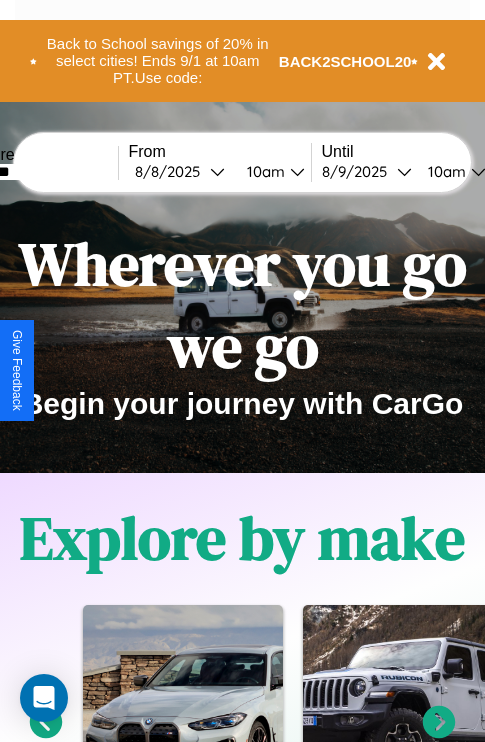 type on "*******" 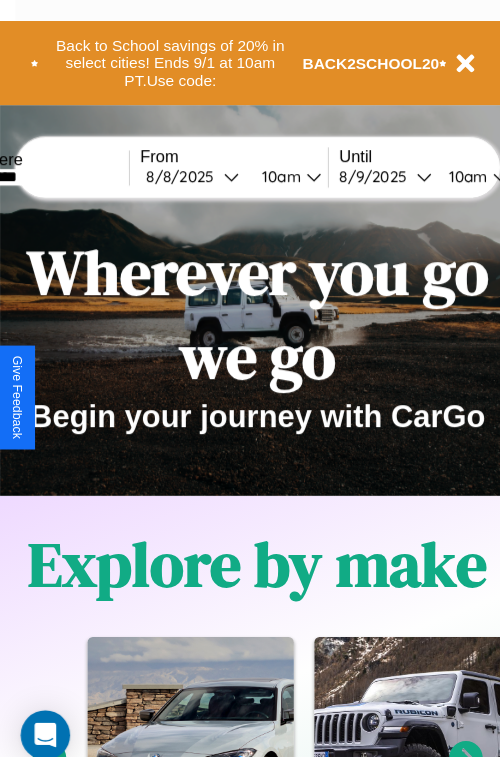 select on "*" 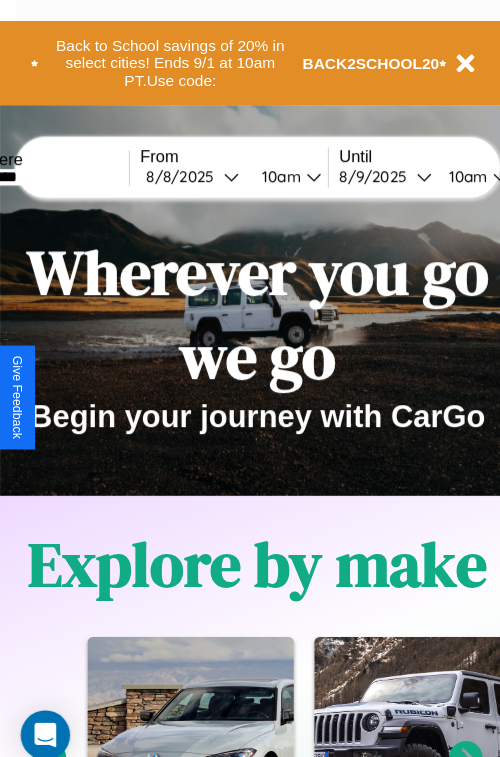 select on "****" 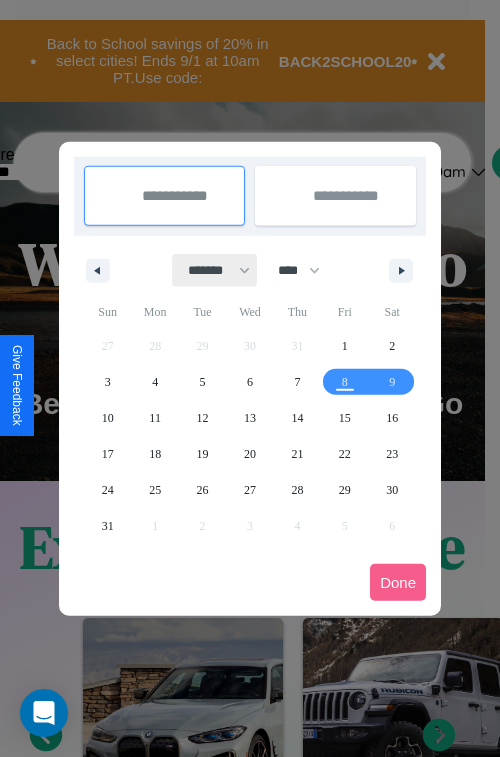 click on "******* ******** ***** ***** *** **** **** ****** ********* ******* ******** ********" at bounding box center [215, 270] 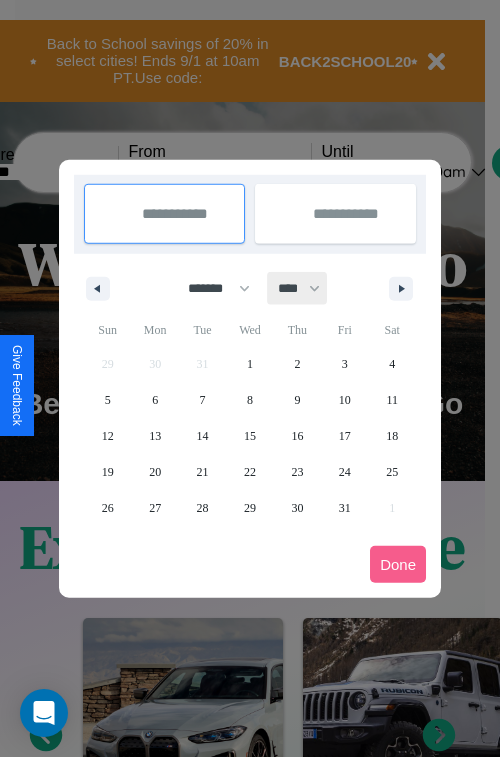 click on "**** **** **** **** **** **** **** **** **** **** **** **** **** **** **** **** **** **** **** **** **** **** **** **** **** **** **** **** **** **** **** **** **** **** **** **** **** **** **** **** **** **** **** **** **** **** **** **** **** **** **** **** **** **** **** **** **** **** **** **** **** **** **** **** **** **** **** **** **** **** **** **** **** **** **** **** **** **** **** **** **** **** **** **** **** **** **** **** **** **** **** **** **** **** **** **** **** **** **** **** **** **** **** **** **** **** **** **** **** **** **** **** **** **** **** **** **** **** **** **** ****" at bounding box center [298, 288] 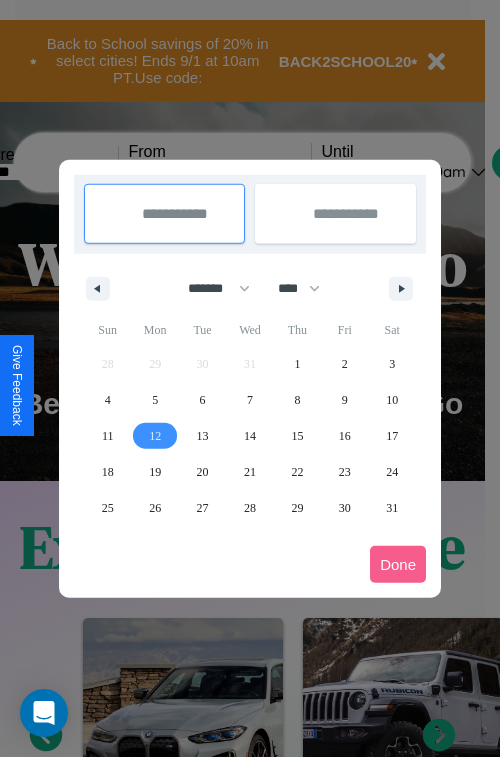 click on "12" at bounding box center [155, 436] 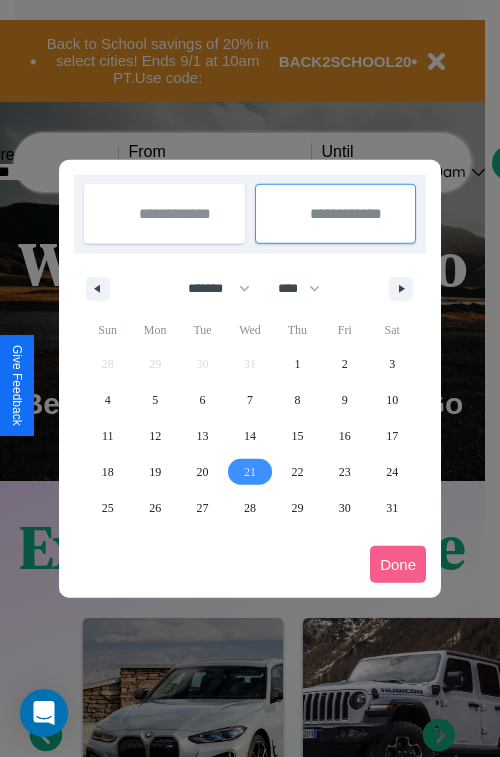 click on "21" at bounding box center (250, 472) 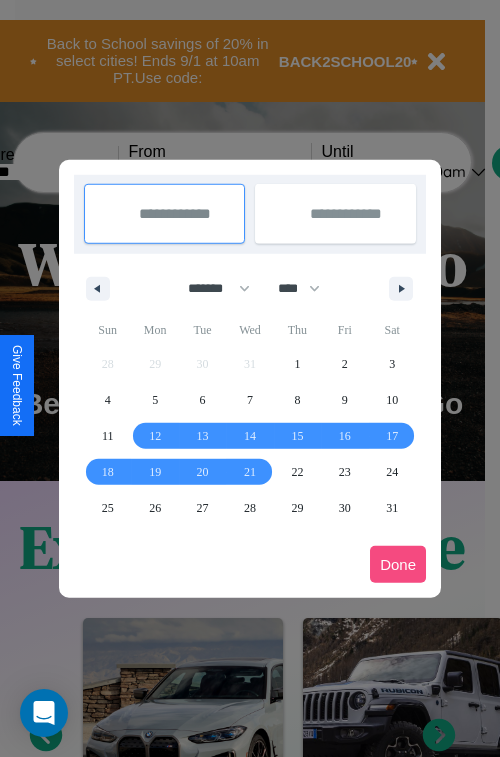 click on "Done" at bounding box center [398, 564] 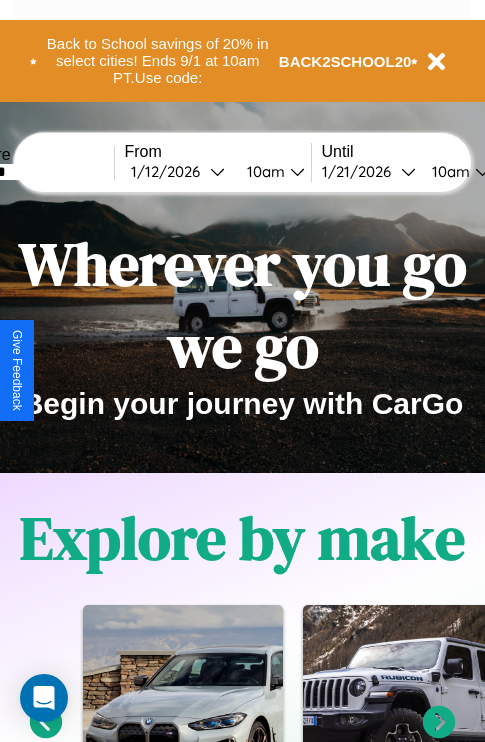 click on "10am" at bounding box center (263, 171) 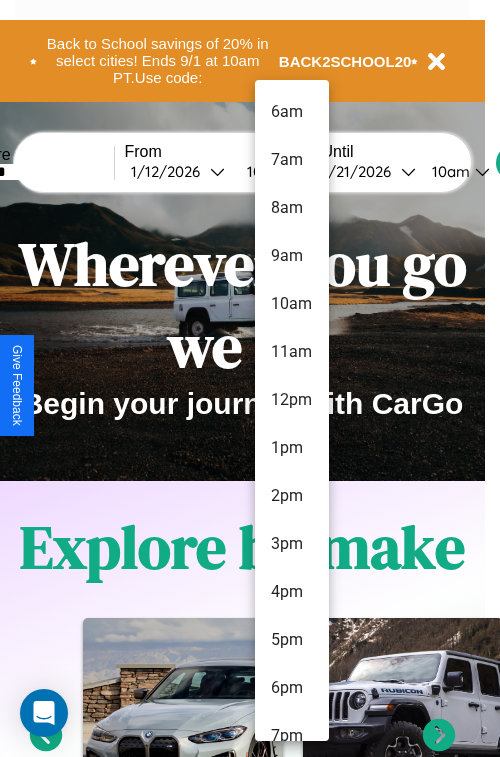 click on "10am" at bounding box center (292, 304) 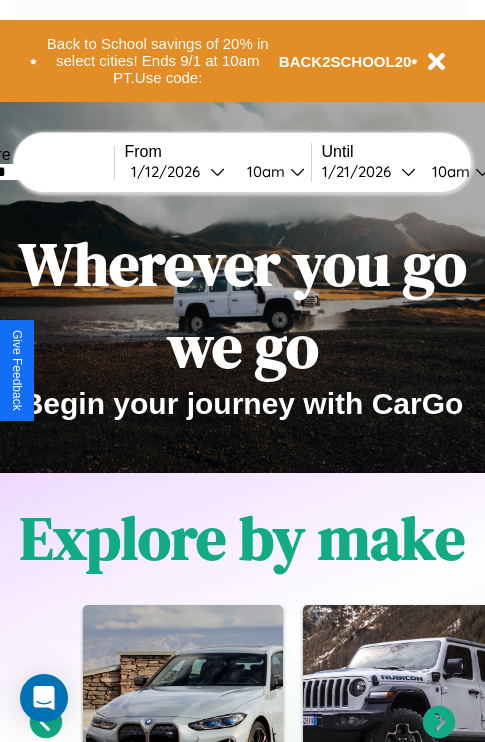 scroll, scrollTop: 0, scrollLeft: 71, axis: horizontal 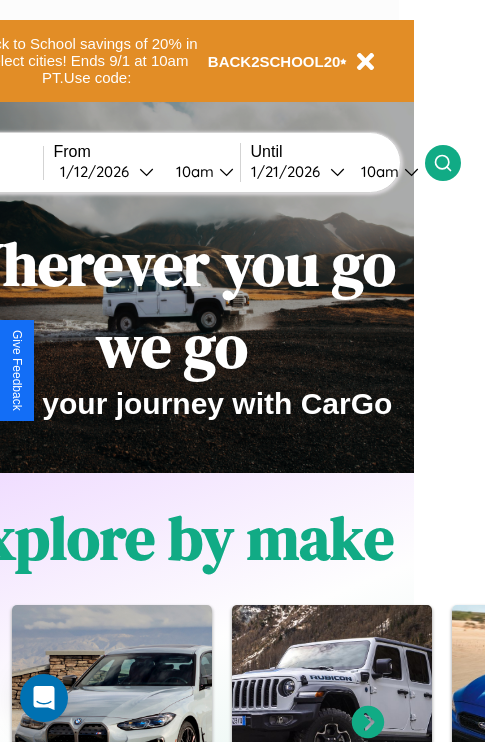 click 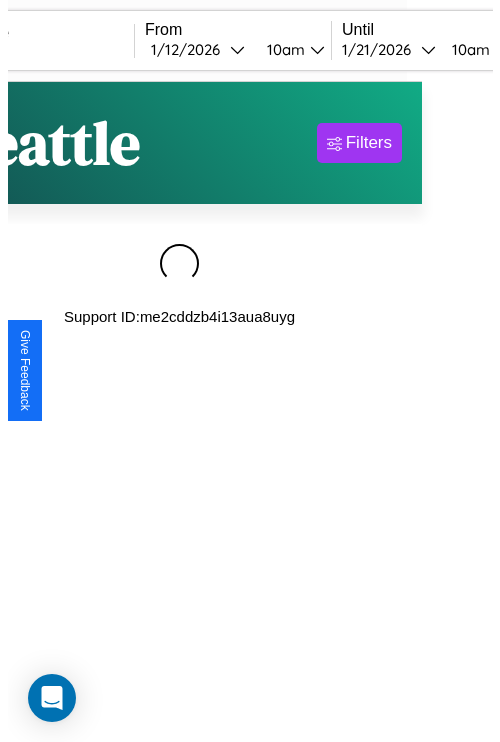 scroll, scrollTop: 0, scrollLeft: 0, axis: both 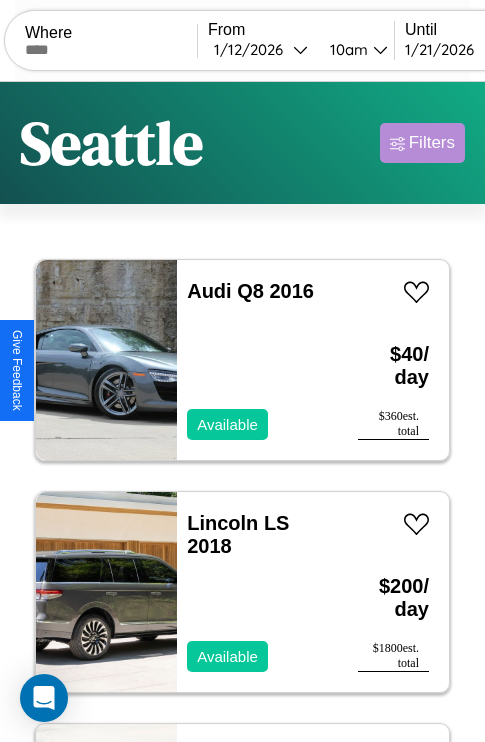 click on "Filters" at bounding box center (432, 143) 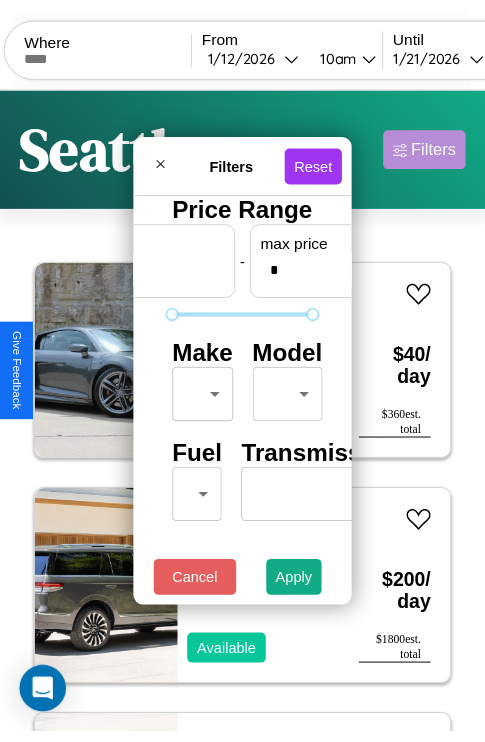 scroll, scrollTop: 0, scrollLeft: 124, axis: horizontal 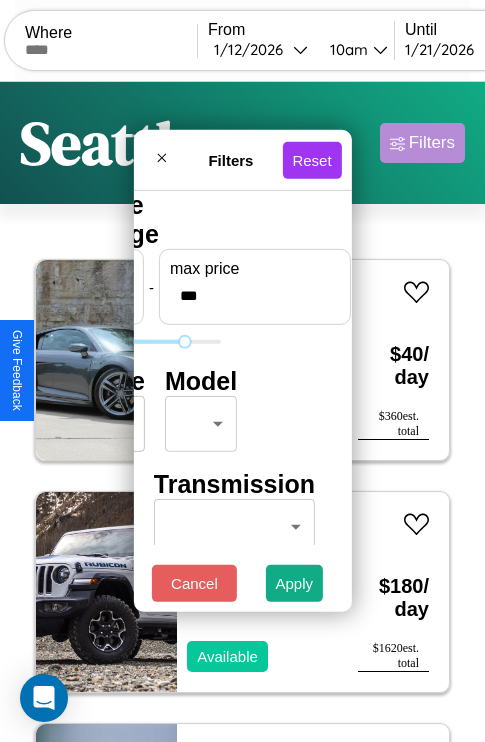 type on "***" 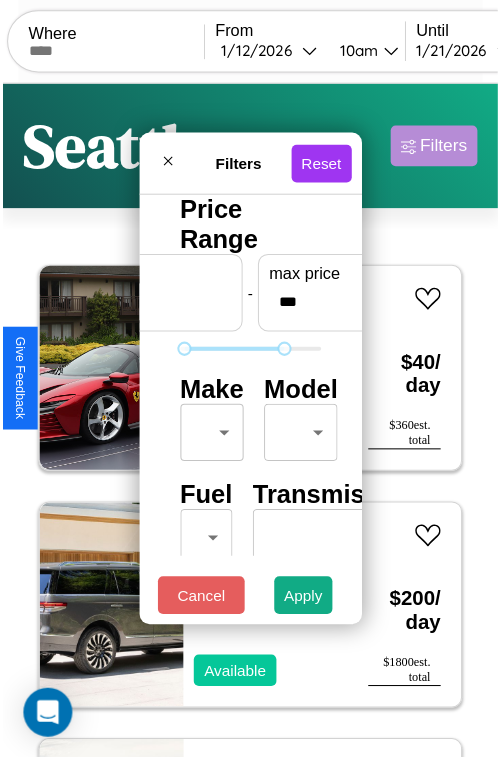 scroll, scrollTop: 59, scrollLeft: 0, axis: vertical 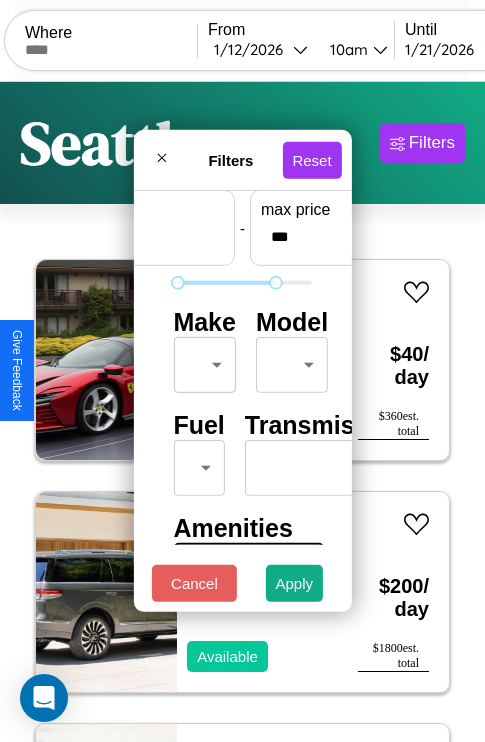 type on "**" 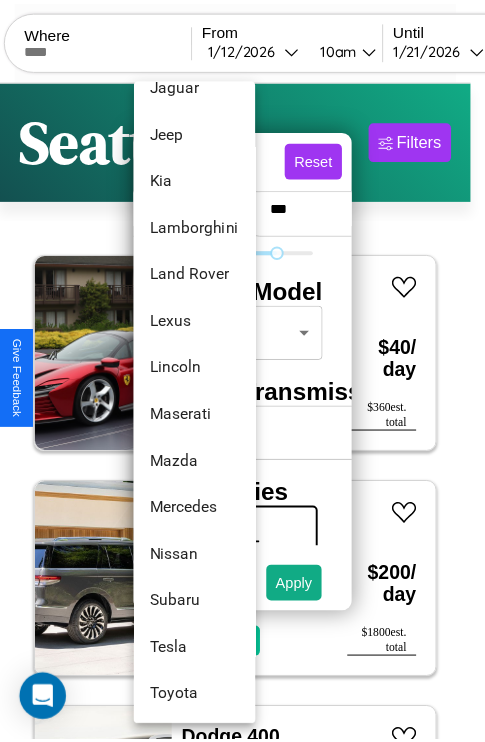 scroll, scrollTop: 1083, scrollLeft: 0, axis: vertical 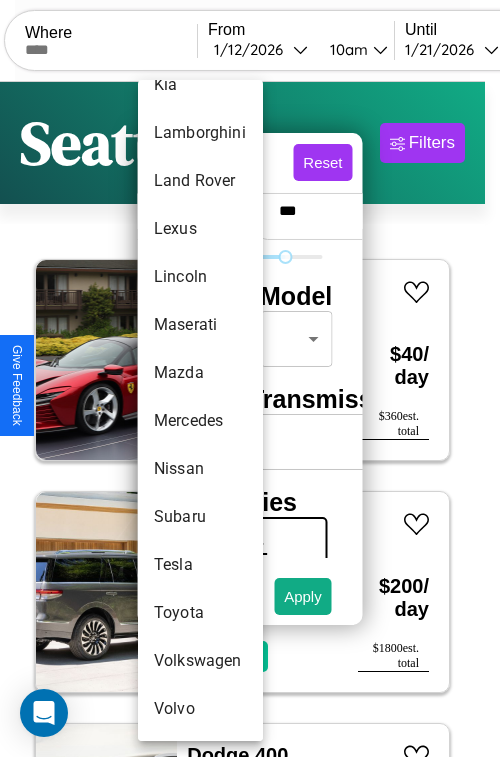 click on "Tesla" at bounding box center (200, 565) 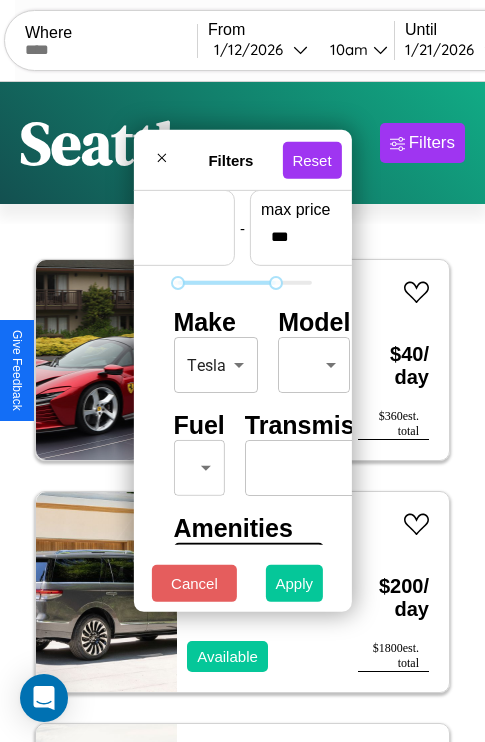 click on "Apply" at bounding box center [295, 583] 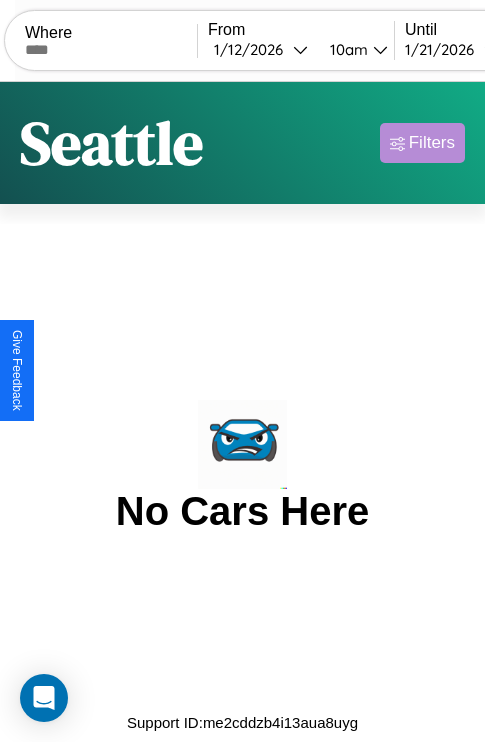 click on "Filters" at bounding box center (432, 143) 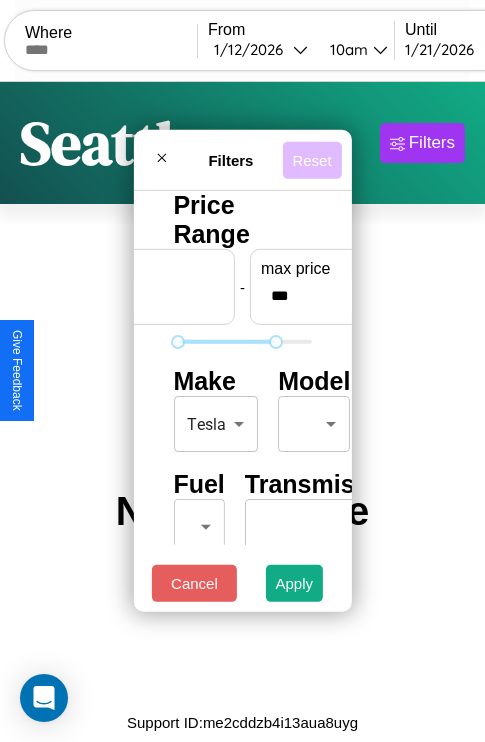 click on "Reset" at bounding box center (311, 159) 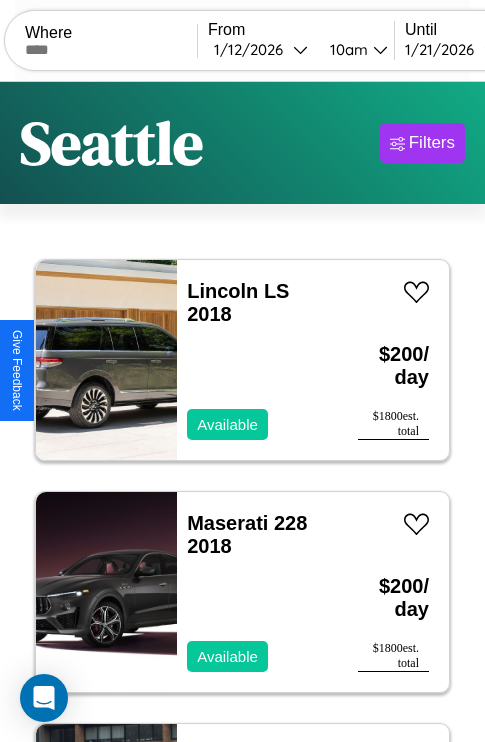 scroll, scrollTop: 50, scrollLeft: 0, axis: vertical 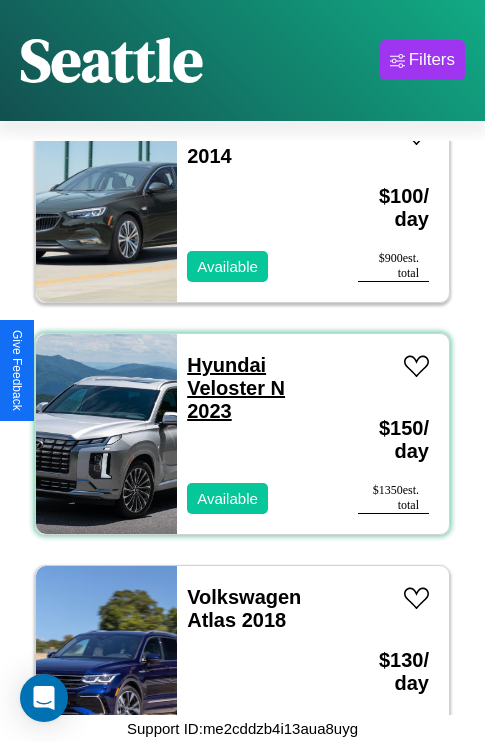 click on "Hyundai   Veloster N   2023" at bounding box center (236, 388) 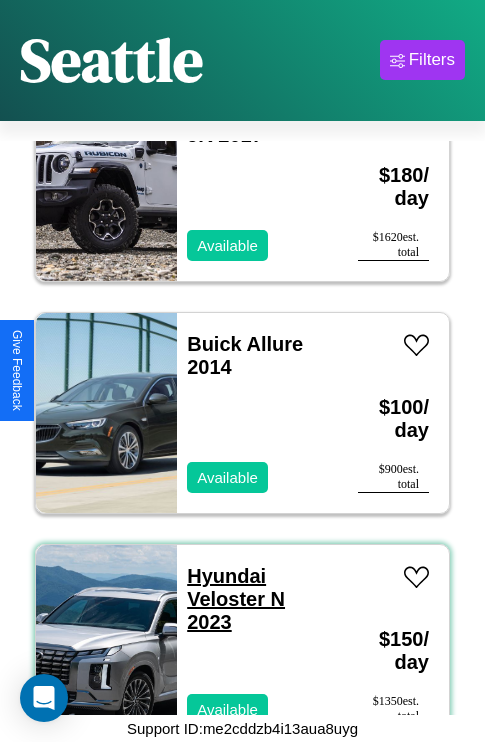 scroll, scrollTop: 6107, scrollLeft: 0, axis: vertical 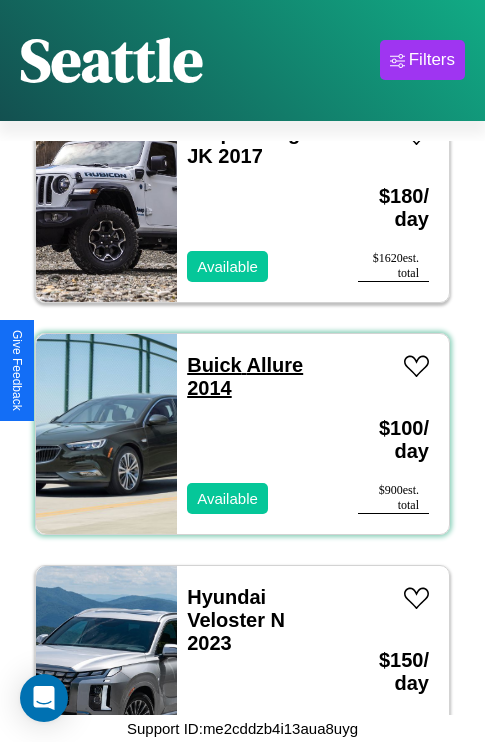 click on "Buick Allure 2014" at bounding box center [245, 376] 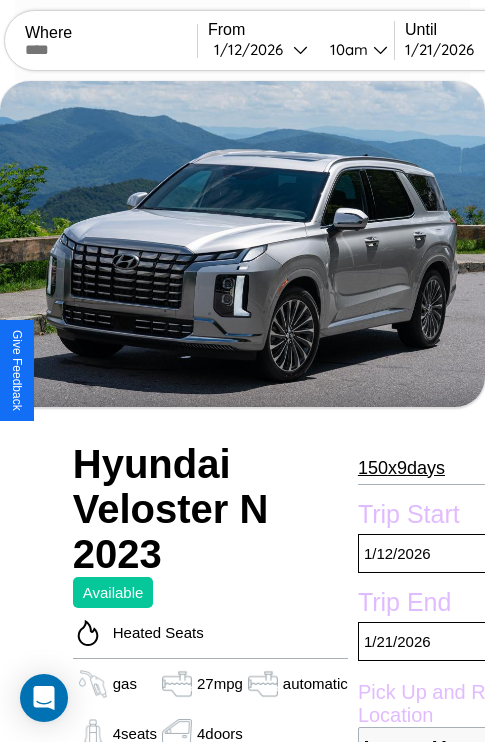 scroll, scrollTop: 488, scrollLeft: 84, axis: both 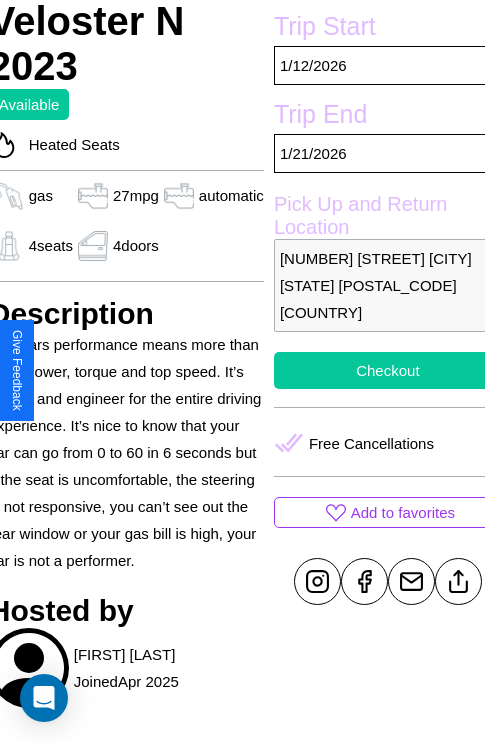 click on "Checkout" at bounding box center (388, 370) 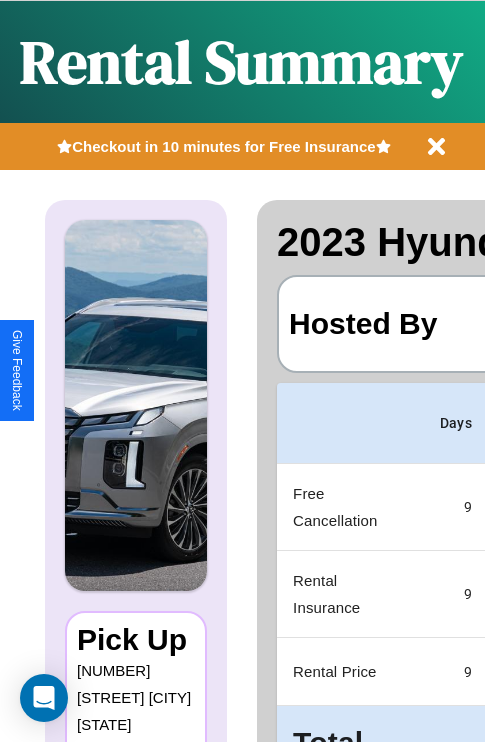 scroll, scrollTop: 0, scrollLeft: 387, axis: horizontal 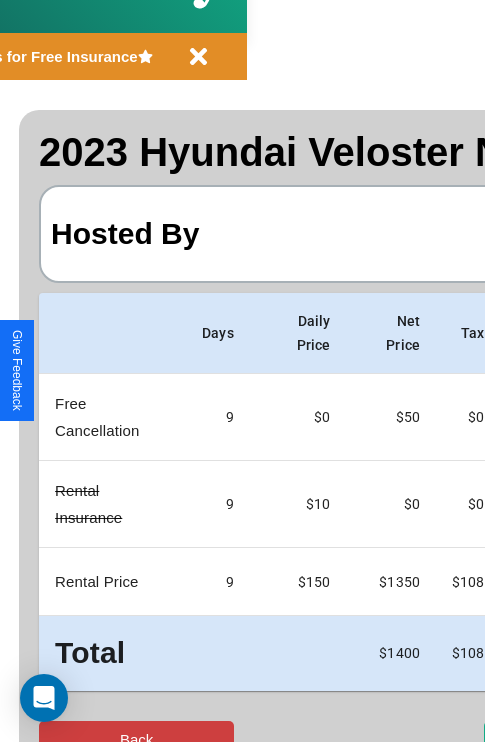 click on "Back" at bounding box center [136, 739] 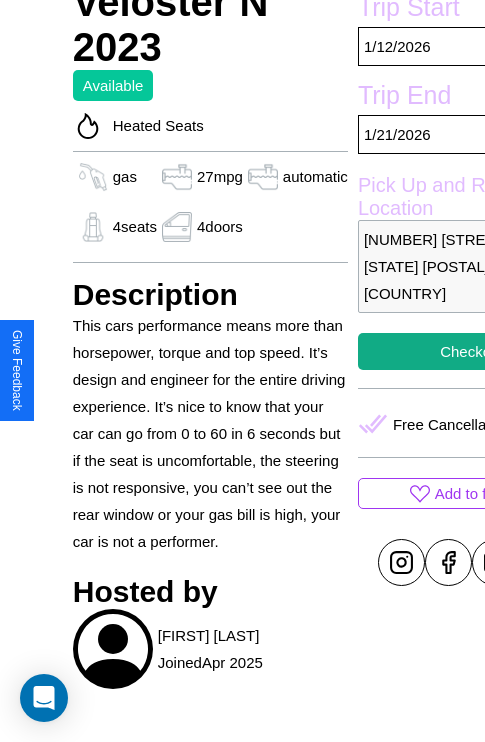 scroll, scrollTop: 957, scrollLeft: 0, axis: vertical 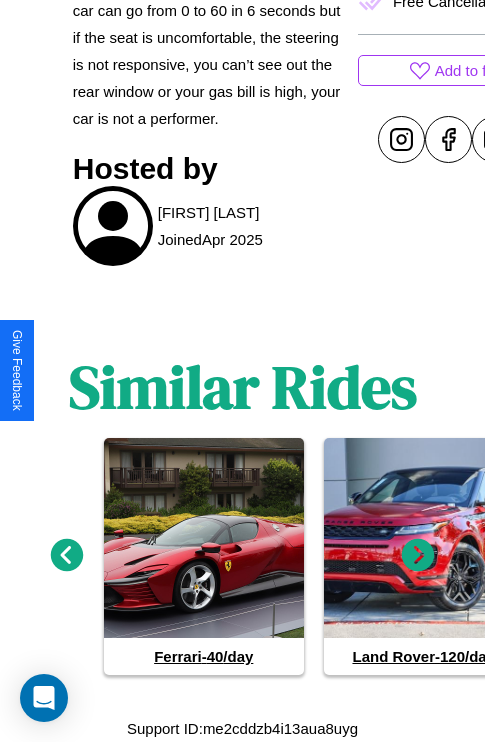 click 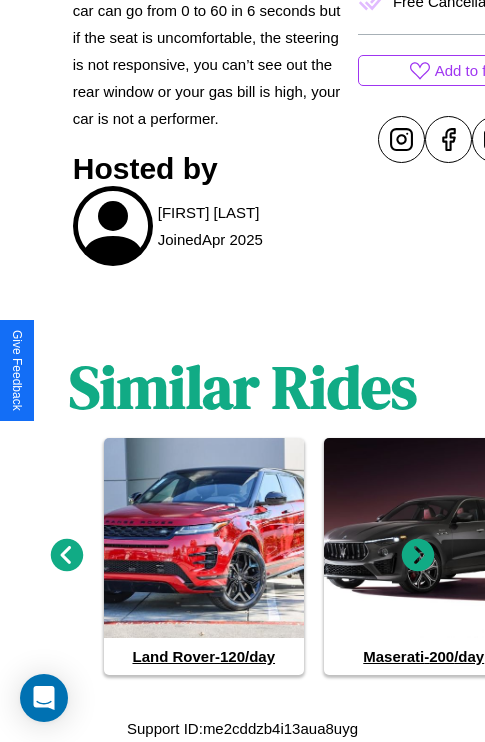 click 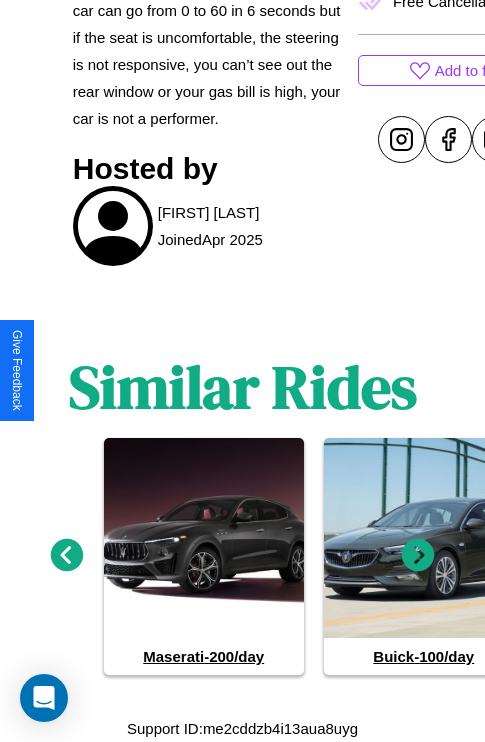 click 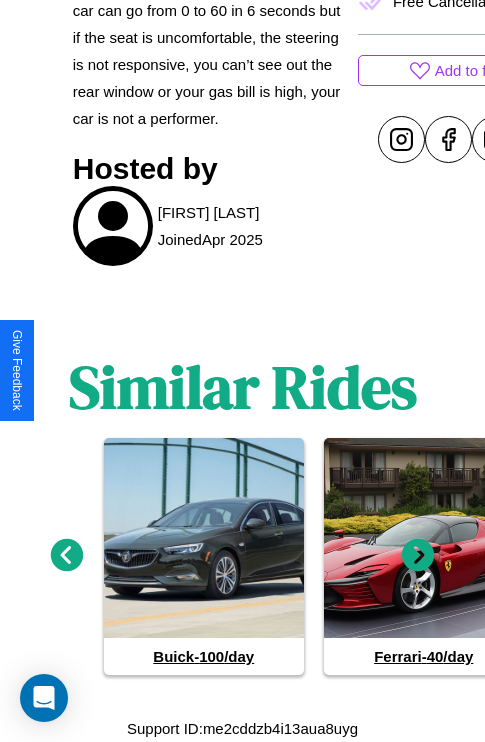 click 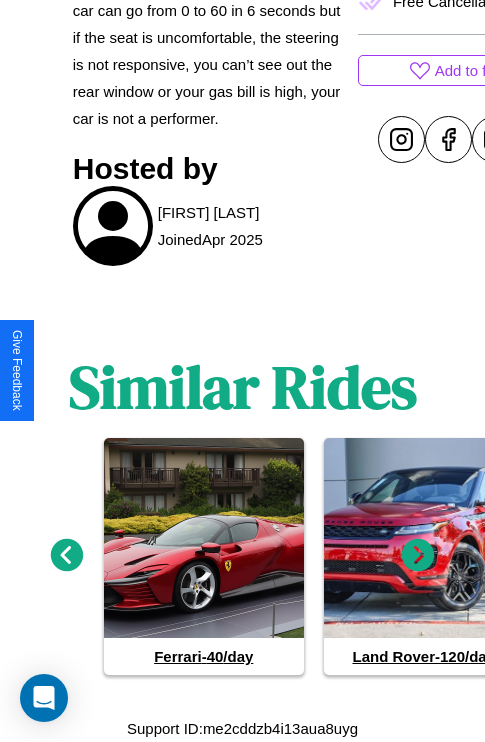 click 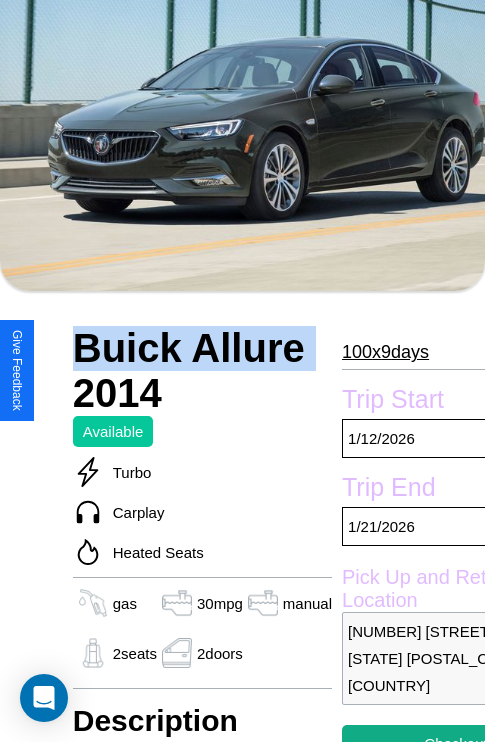 scroll, scrollTop: 133, scrollLeft: 0, axis: vertical 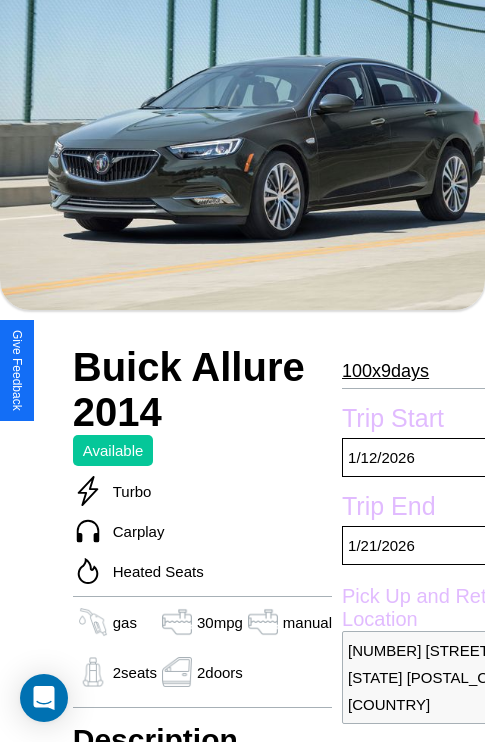click on "100  x  9  days" at bounding box center [385, 371] 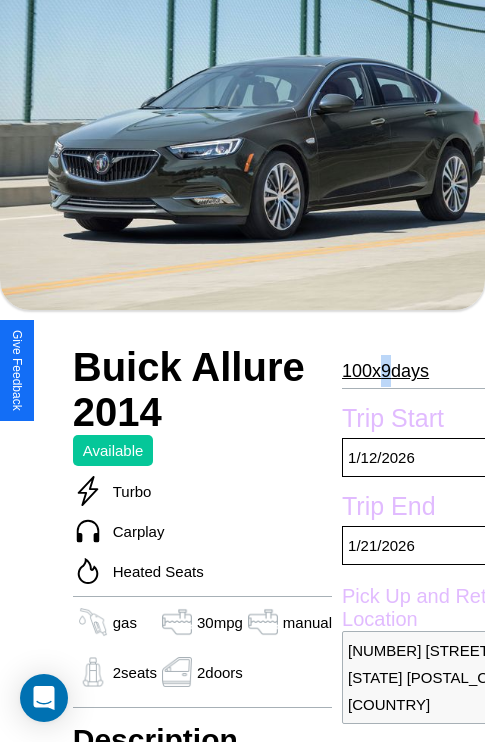 click on "100  x  9  days" at bounding box center [385, 371] 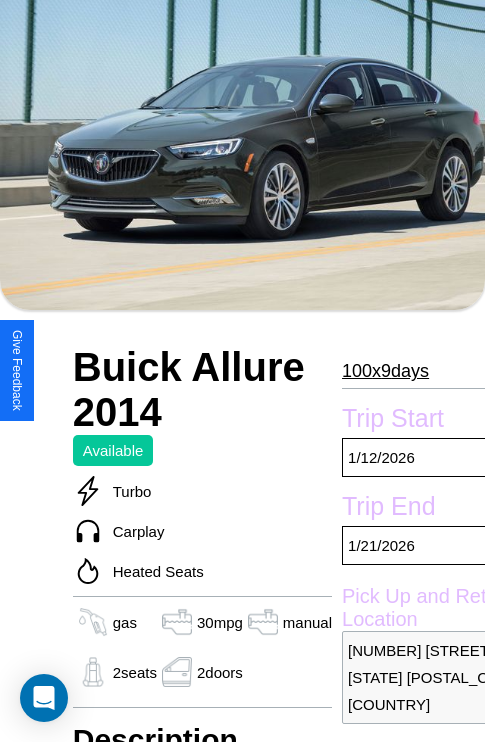 click on "100  x  9  days" at bounding box center (385, 371) 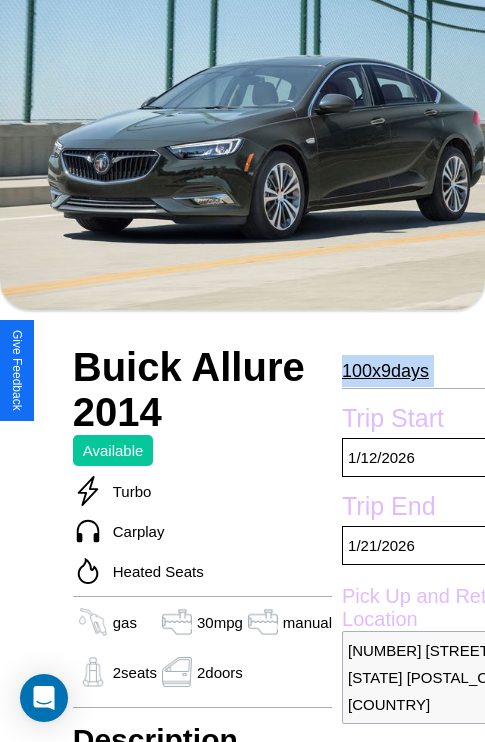 click on "100  x  9  days" at bounding box center (385, 371) 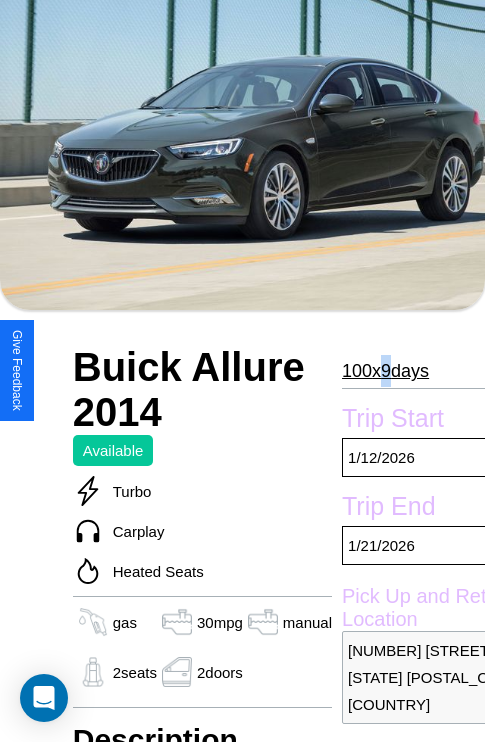 click on "100  x  9  days" at bounding box center [385, 371] 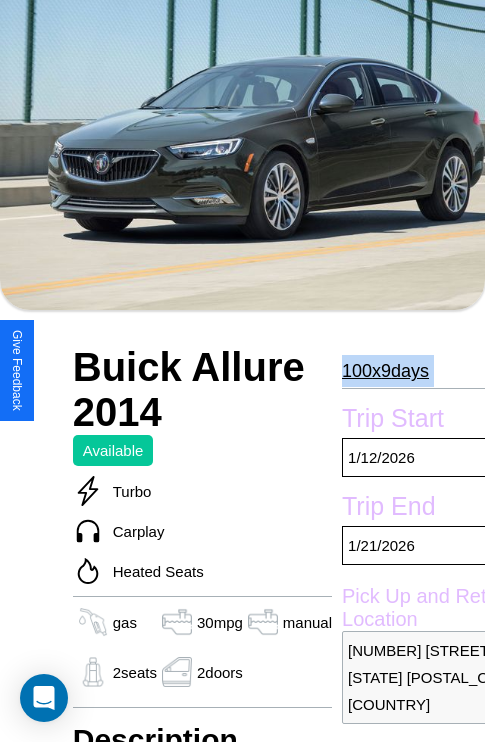 click on "100  x  9  days" at bounding box center [385, 371] 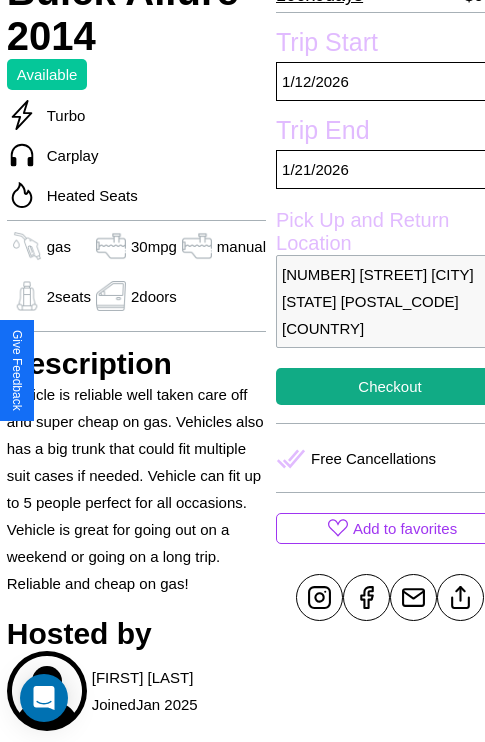 scroll, scrollTop: 524, scrollLeft: 68, axis: both 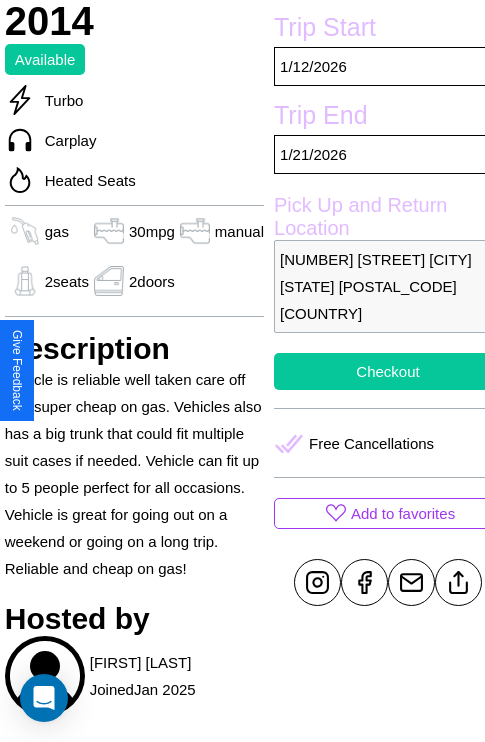 click on "Checkout" at bounding box center (388, 371) 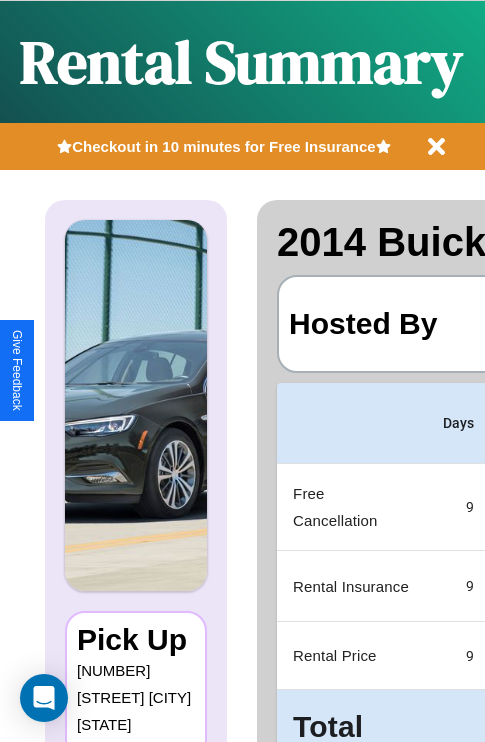 scroll, scrollTop: 0, scrollLeft: 387, axis: horizontal 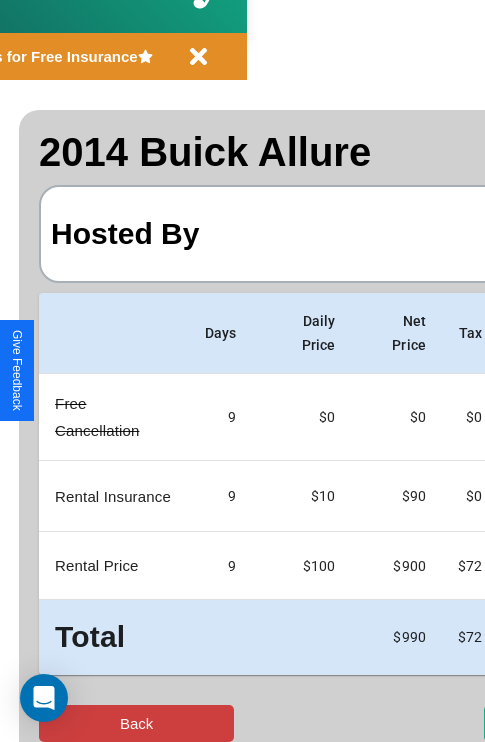 click on "Back" at bounding box center [136, 723] 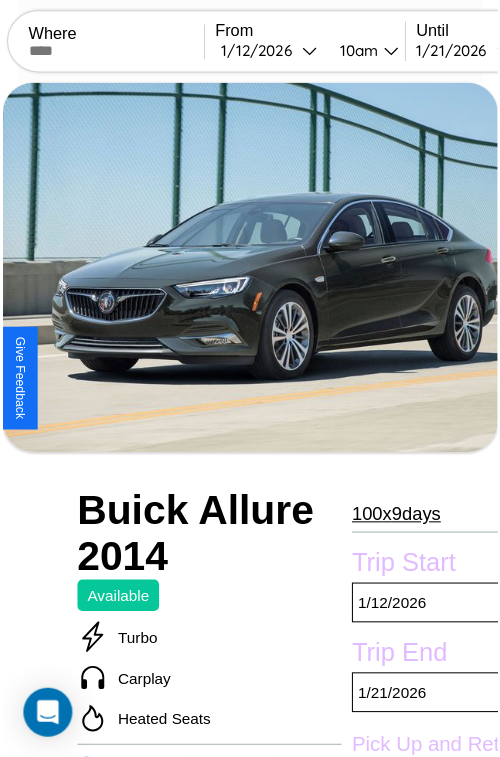scroll, scrollTop: 666, scrollLeft: 68, axis: both 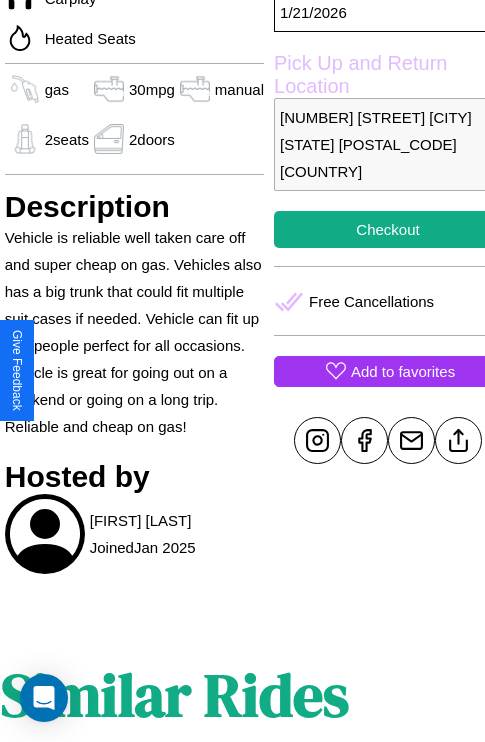click on "Add to favorites" at bounding box center (403, 371) 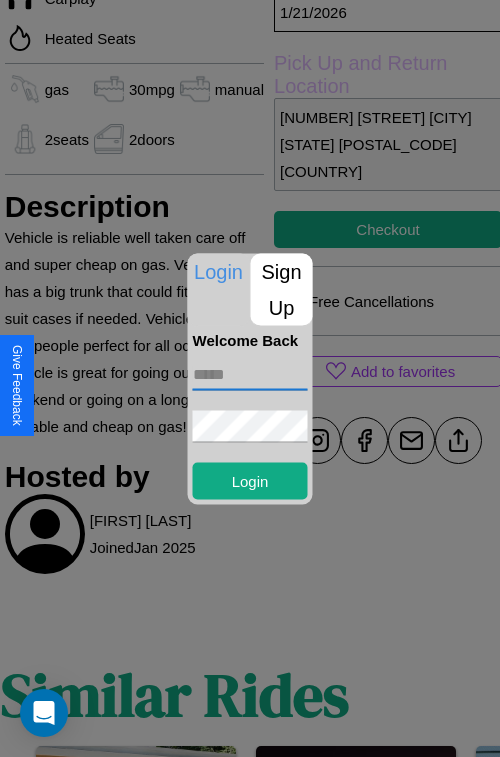 click at bounding box center (250, 374) 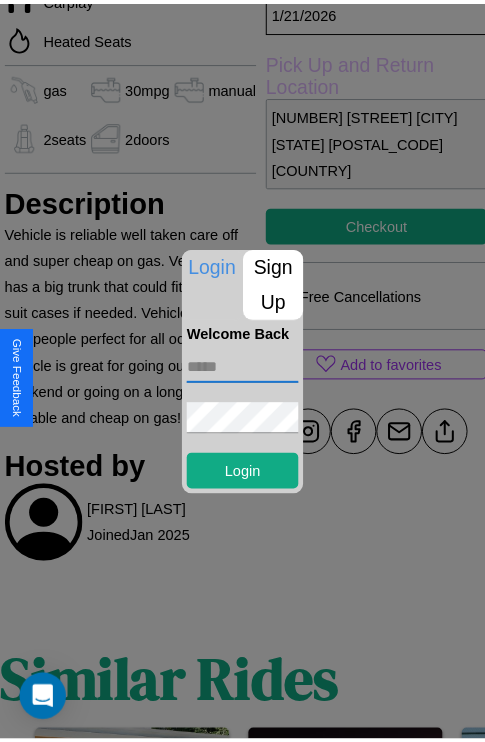 scroll, scrollTop: 728, scrollLeft: 68, axis: both 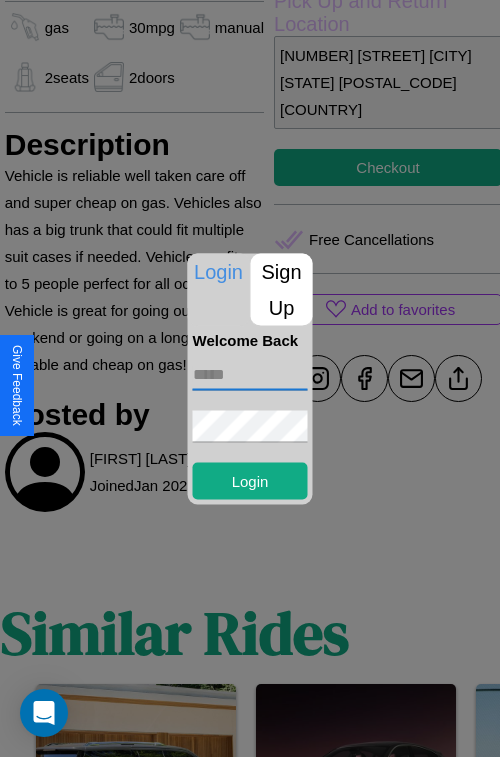 click at bounding box center [250, 378] 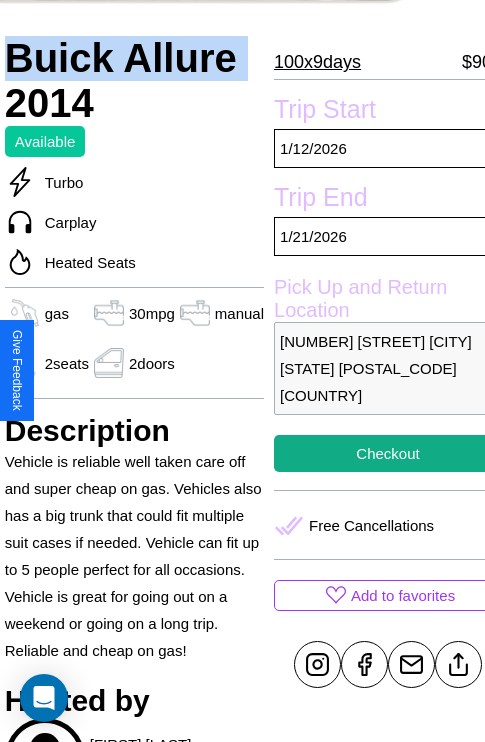 scroll, scrollTop: 524, scrollLeft: 68, axis: both 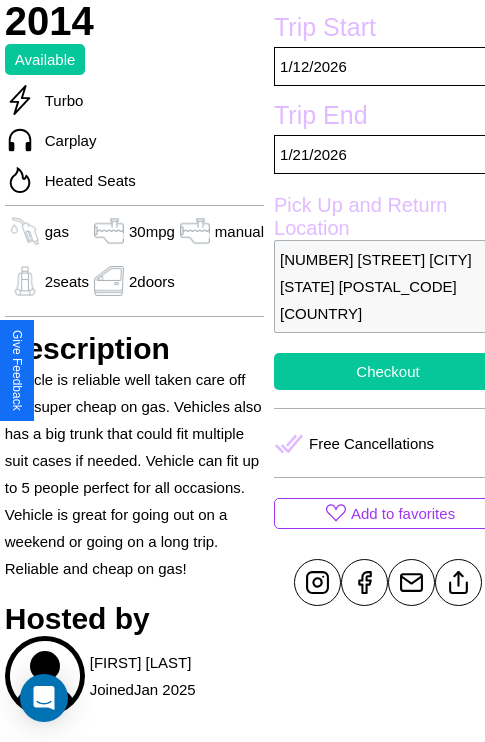 click on "Checkout" at bounding box center (388, 371) 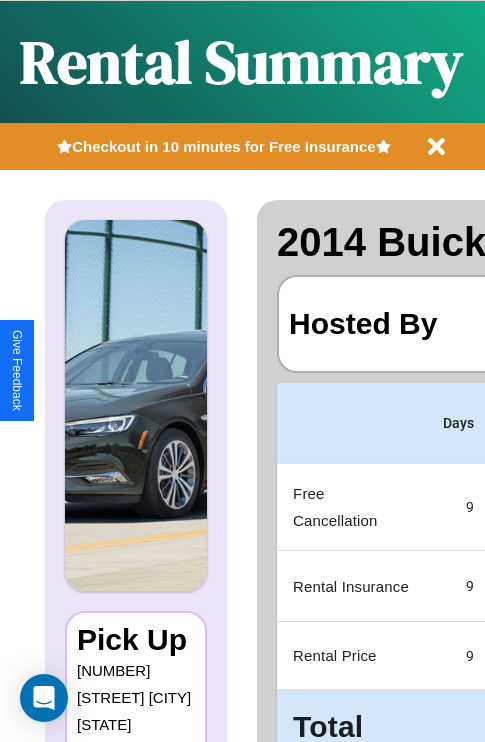 scroll, scrollTop: 0, scrollLeft: 387, axis: horizontal 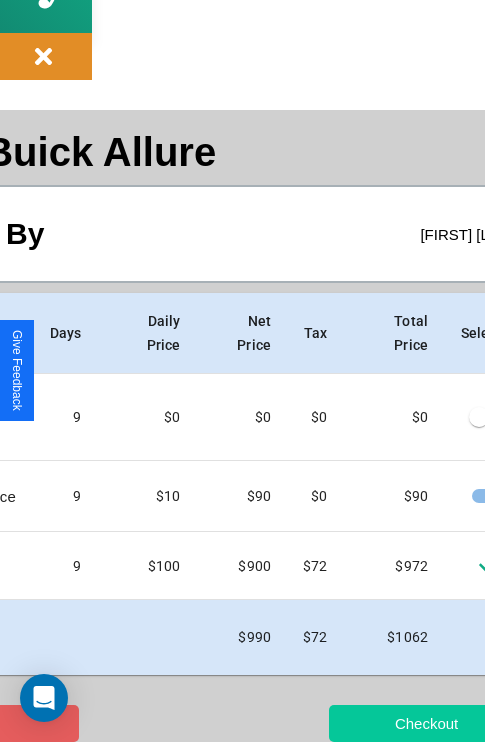 click on "Checkout" at bounding box center [426, 723] 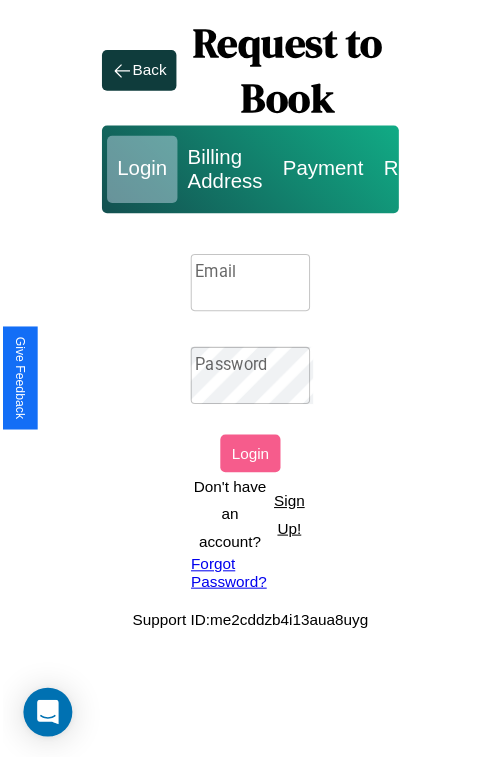 scroll, scrollTop: 0, scrollLeft: 0, axis: both 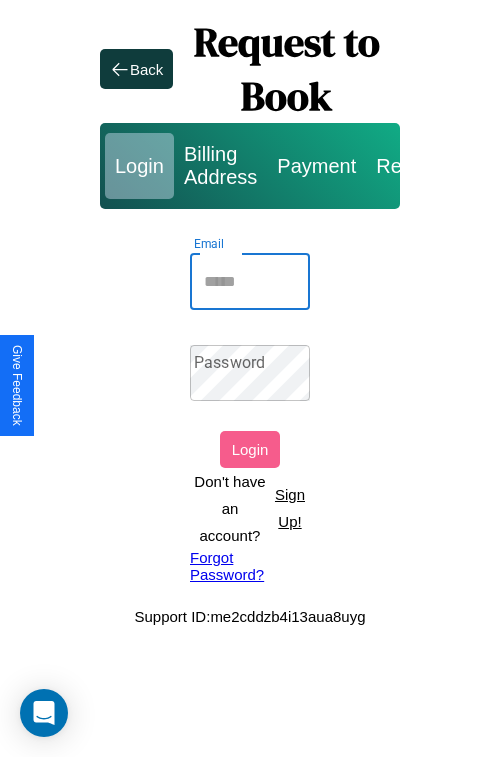 click on "Email" at bounding box center [250, 282] 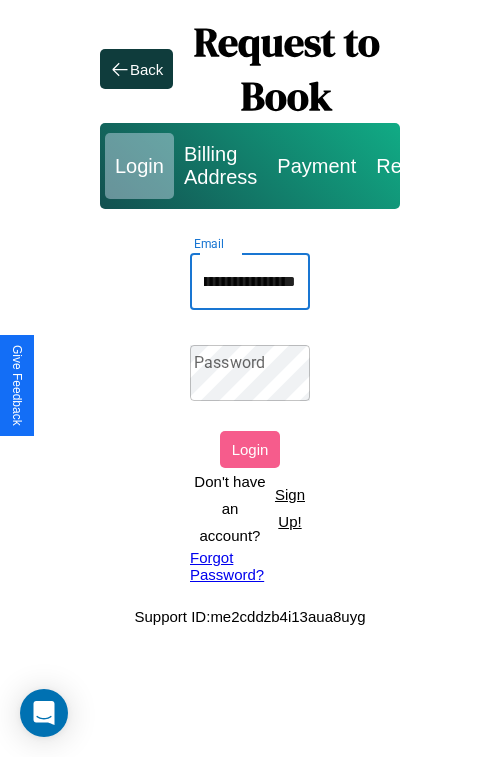 scroll, scrollTop: 0, scrollLeft: 97, axis: horizontal 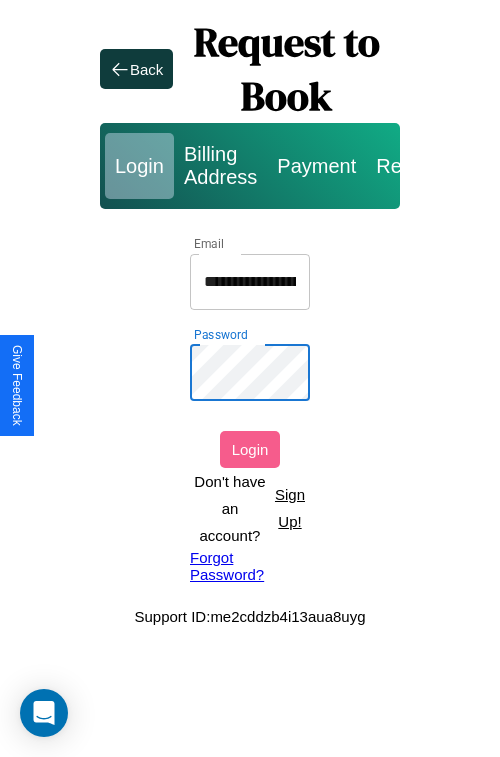 click on "Login" at bounding box center [250, 449] 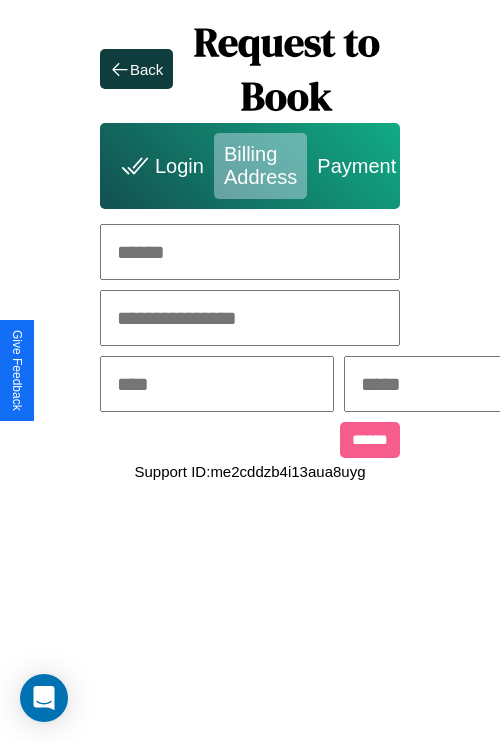 click at bounding box center (250, 252) 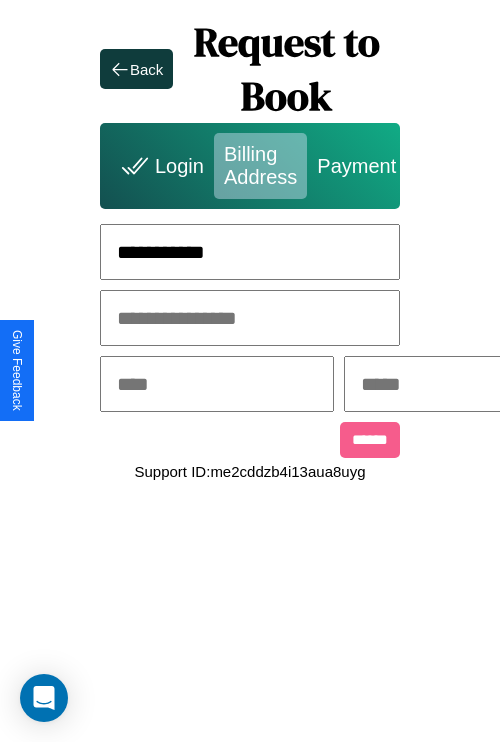 type on "**********" 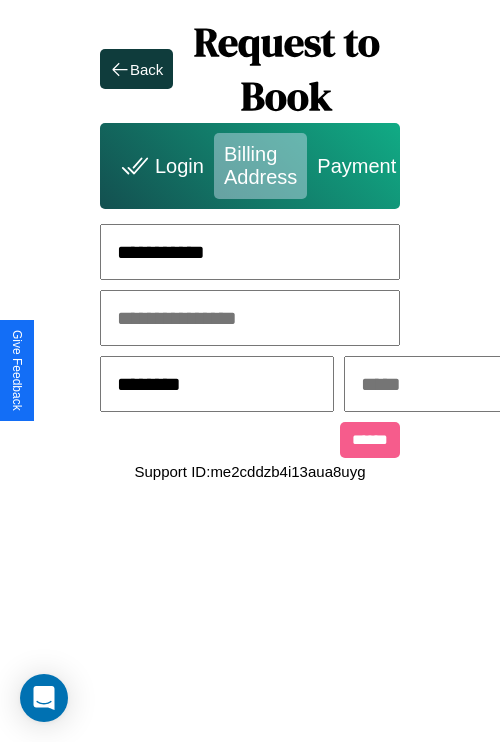 type on "********" 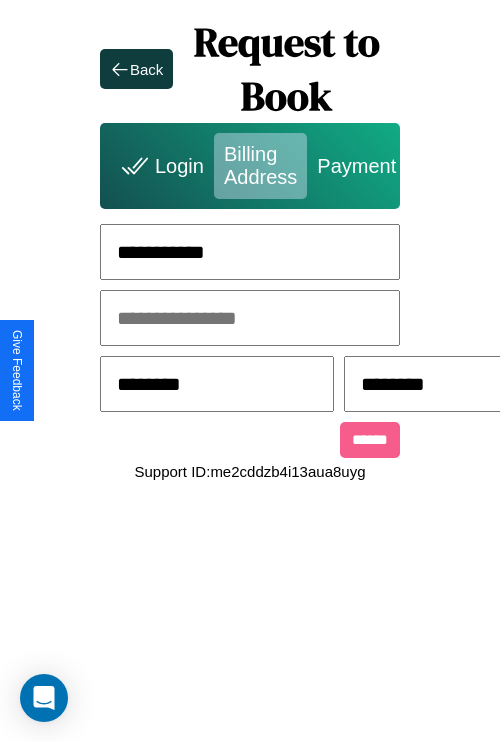 type on "********" 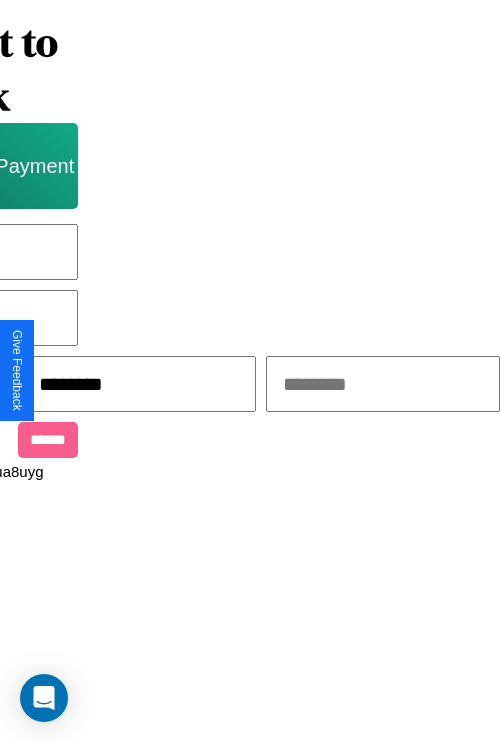 click at bounding box center (383, 384) 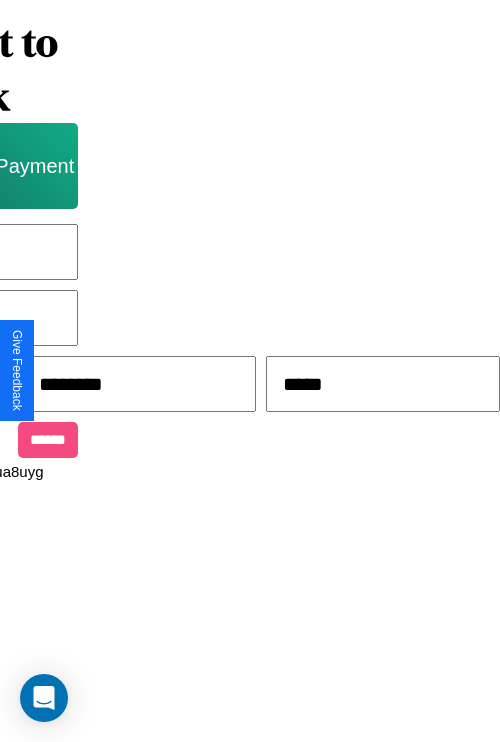 type on "*****" 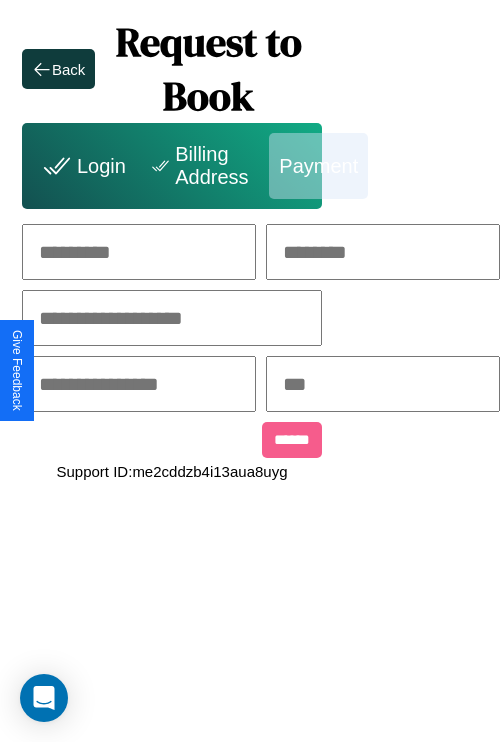 scroll, scrollTop: 0, scrollLeft: 208, axis: horizontal 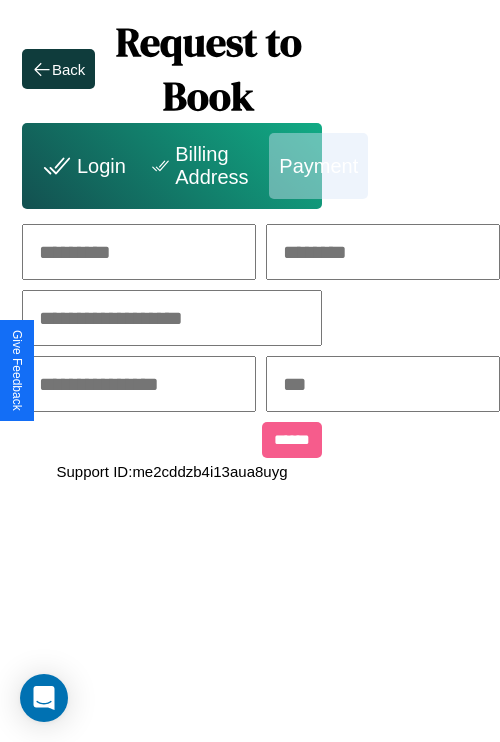 click at bounding box center (139, 252) 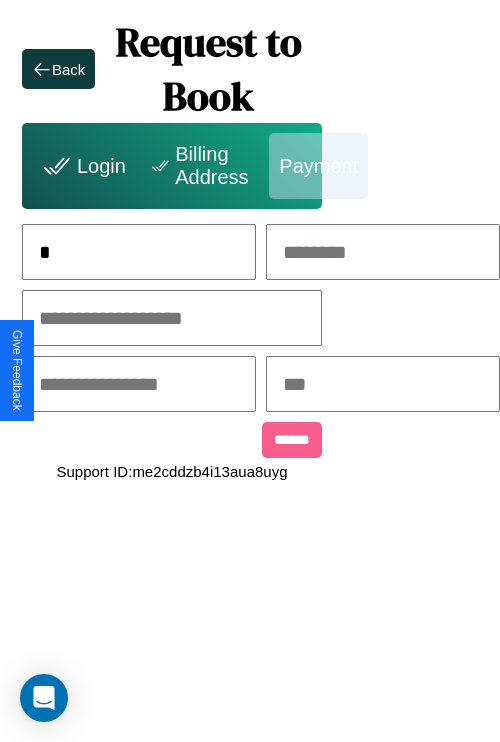 scroll, scrollTop: 0, scrollLeft: 130, axis: horizontal 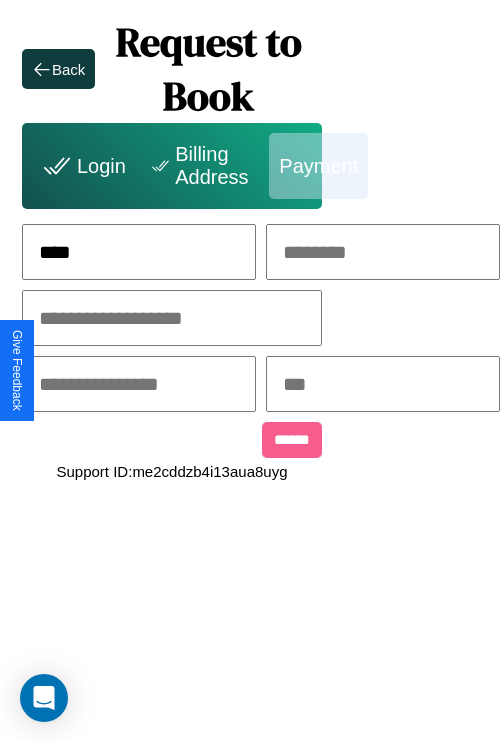 type on "****" 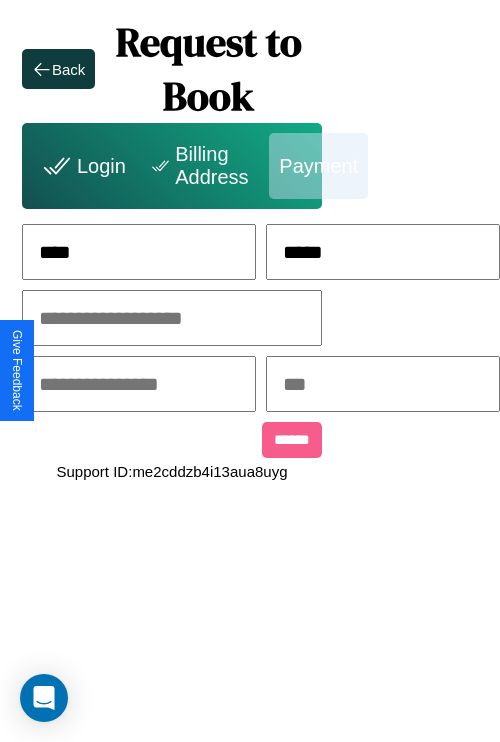 type on "*****" 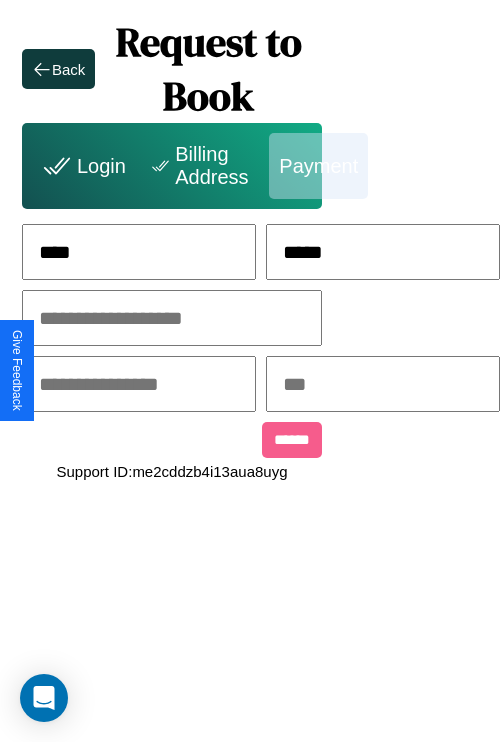 click at bounding box center [172, 318] 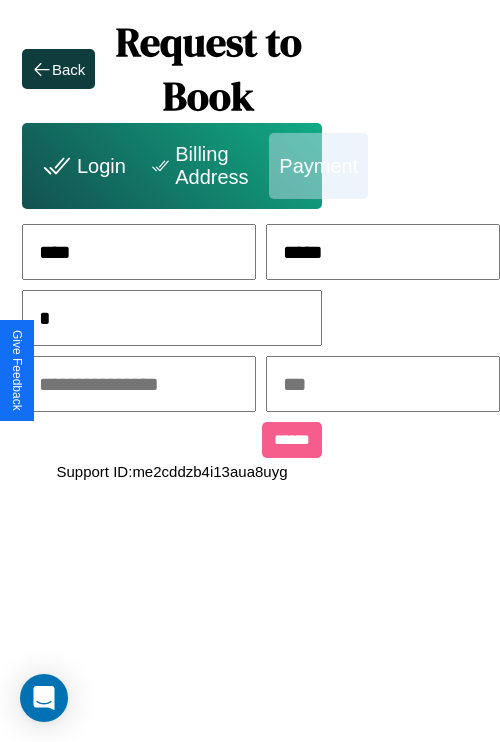 scroll, scrollTop: 0, scrollLeft: 128, axis: horizontal 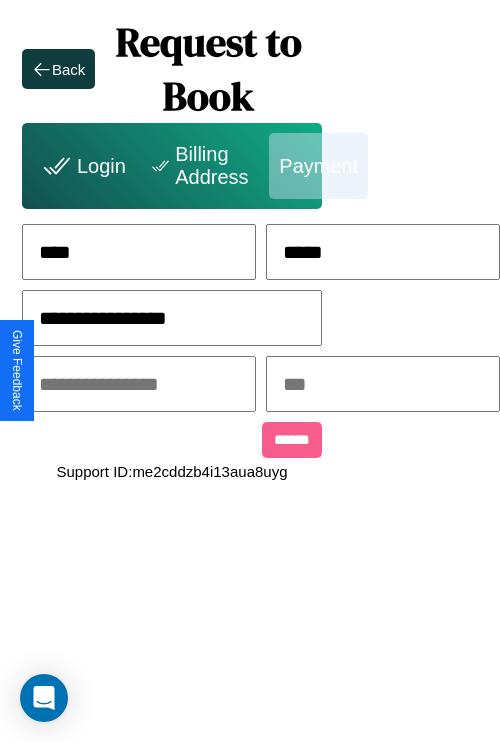 type on "**********" 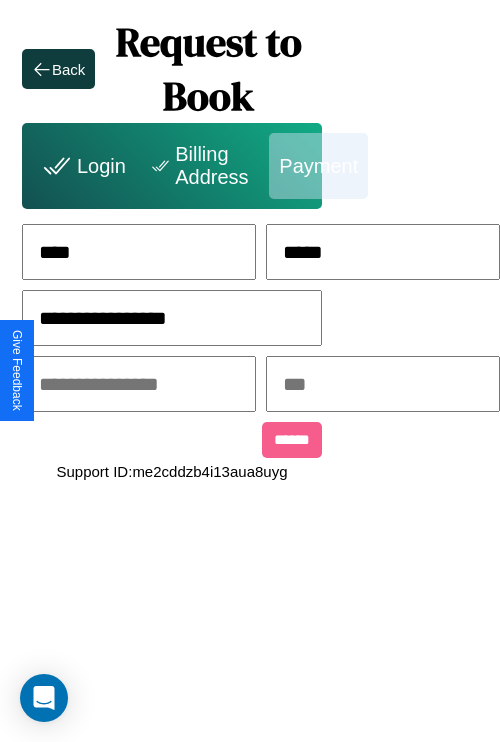 click at bounding box center [139, 384] 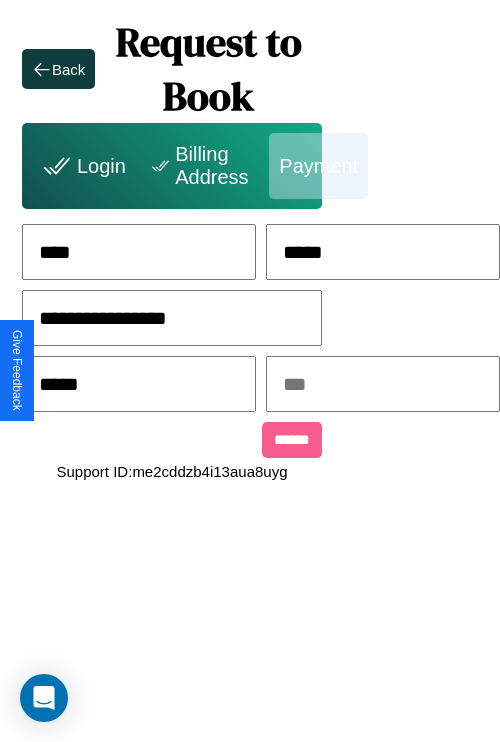 type on "*****" 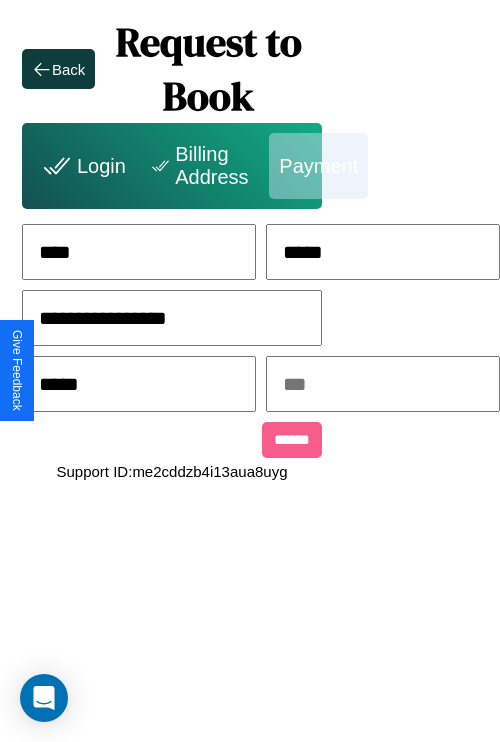 click at bounding box center (383, 384) 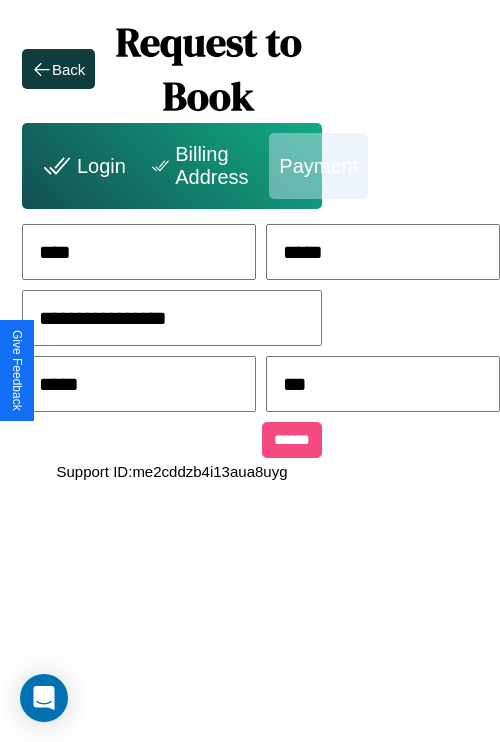 type on "***" 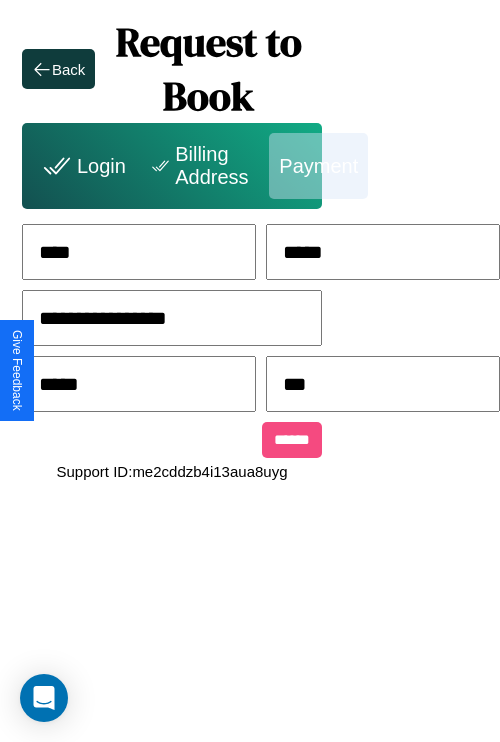 click on "******" at bounding box center [292, 440] 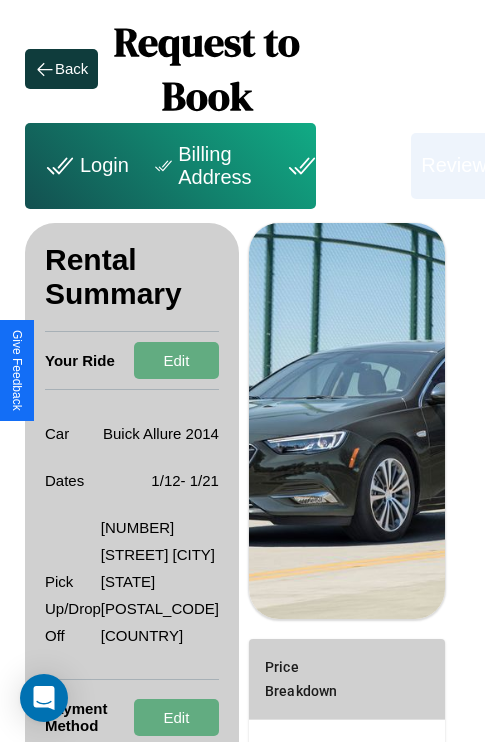 scroll, scrollTop: 328, scrollLeft: 72, axis: both 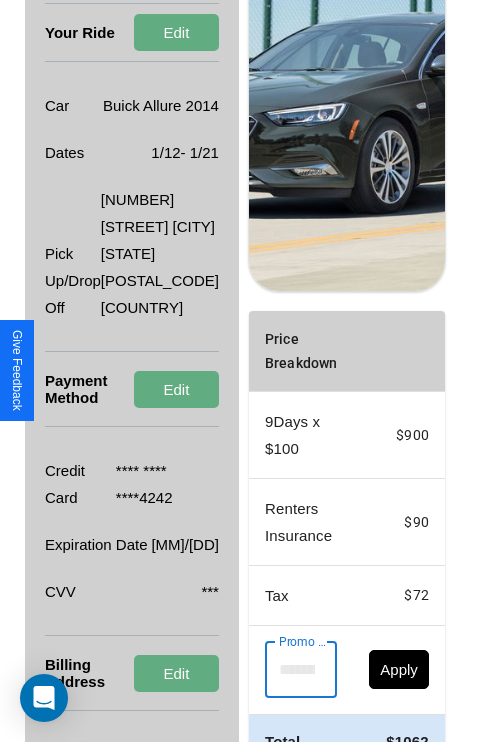 click on "Promo Code" at bounding box center [290, 670] 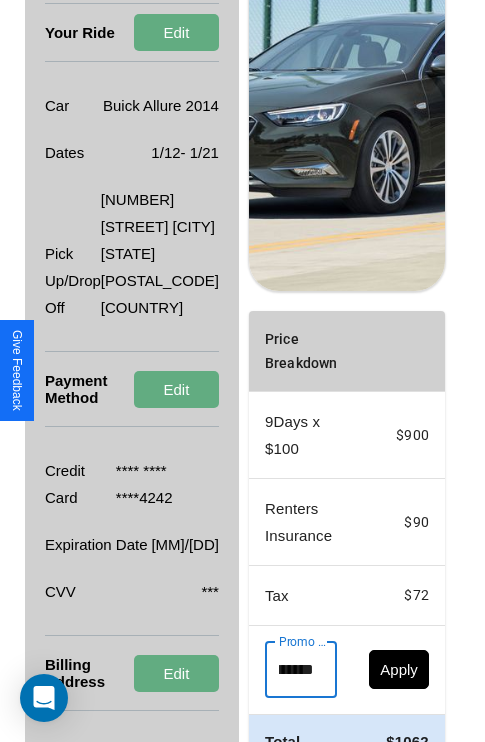 scroll, scrollTop: 0, scrollLeft: 96, axis: horizontal 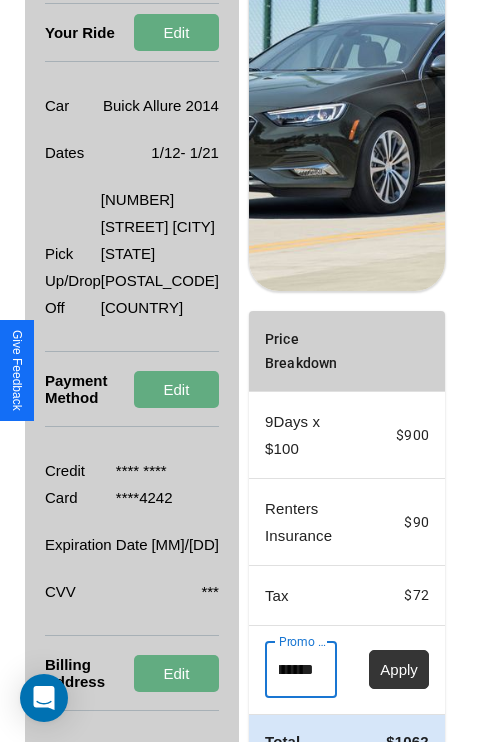 type on "**********" 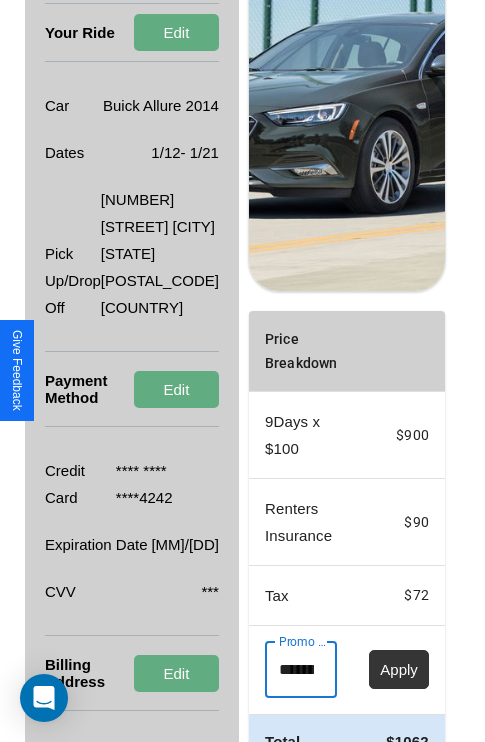 click on "Apply" at bounding box center [399, 669] 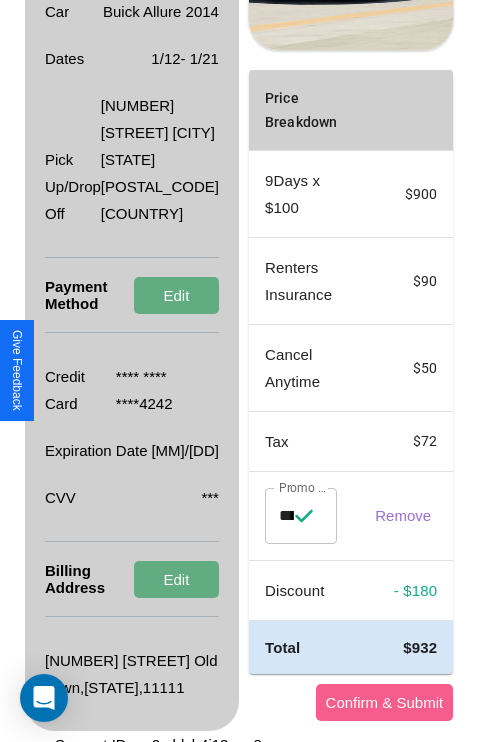 scroll, scrollTop: 482, scrollLeft: 72, axis: both 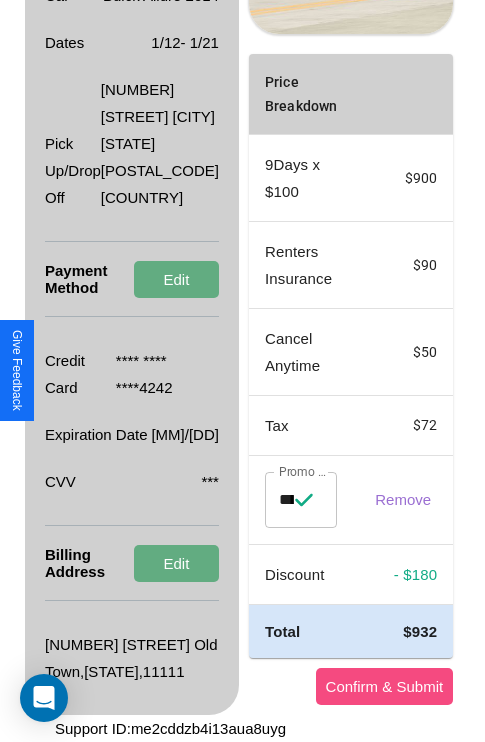 click on "Confirm & Submit" at bounding box center [385, 686] 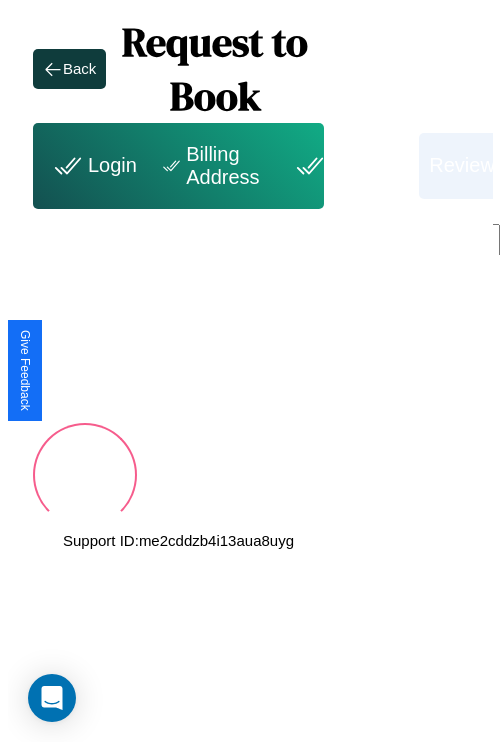 scroll, scrollTop: 0, scrollLeft: 72, axis: horizontal 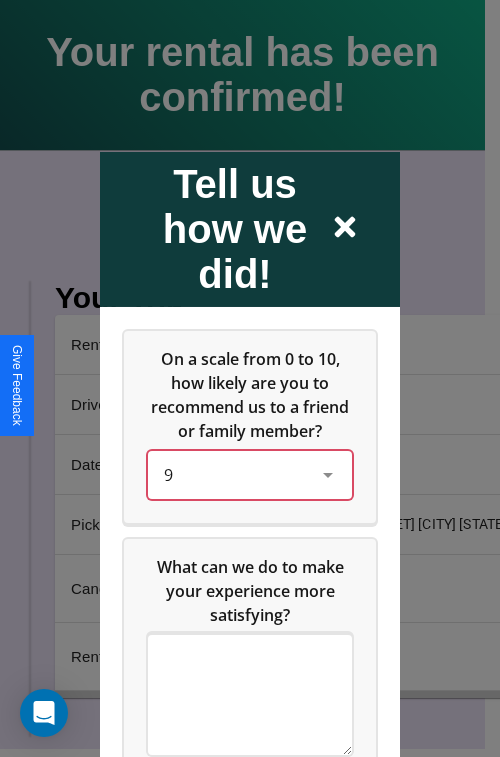 click on "9" at bounding box center [234, 474] 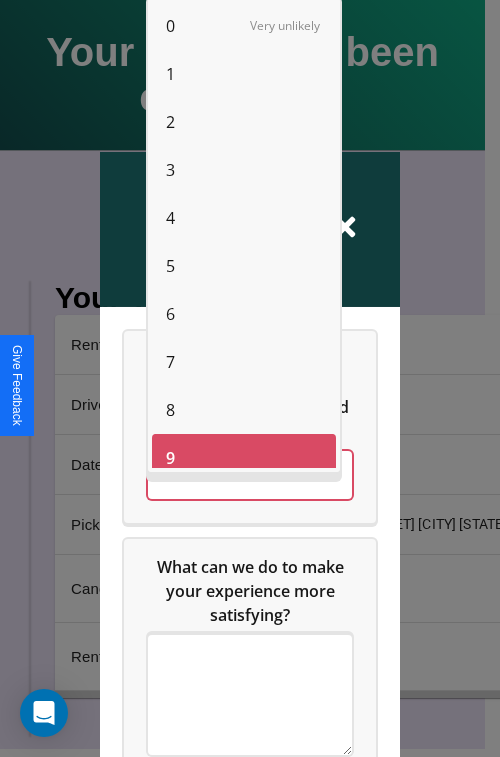 scroll, scrollTop: 14, scrollLeft: 0, axis: vertical 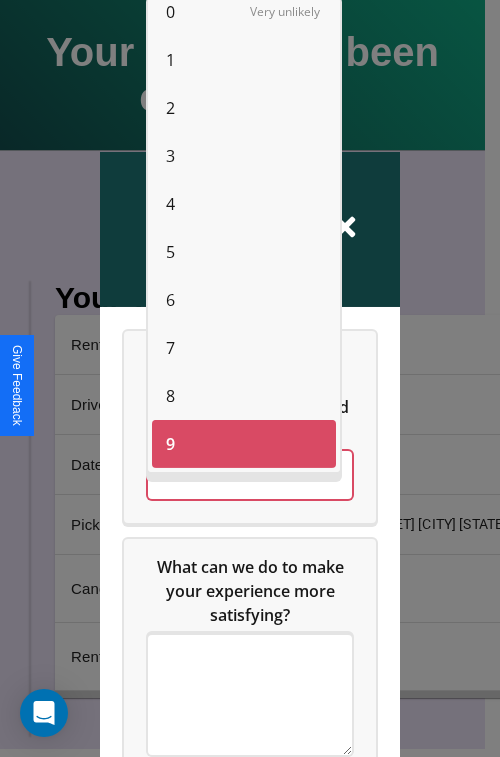 click on "4" at bounding box center (170, 204) 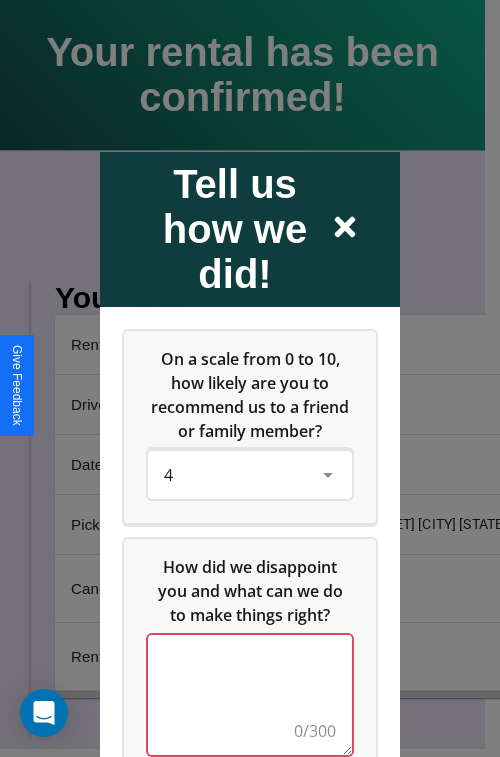 click at bounding box center (250, 694) 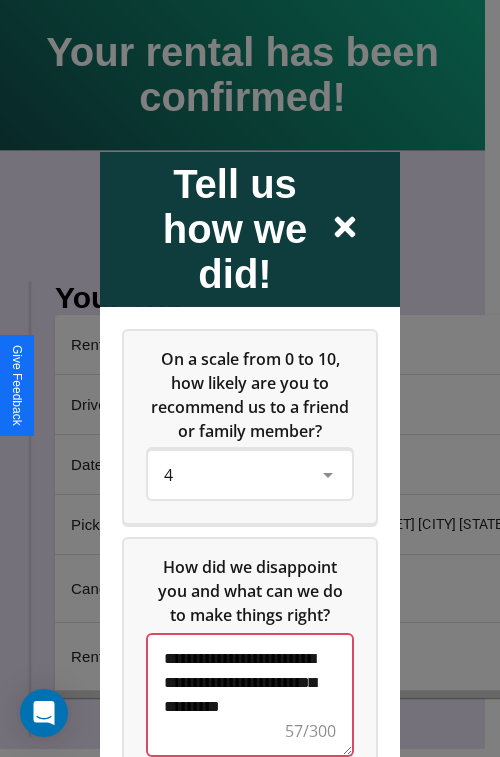 scroll, scrollTop: 5, scrollLeft: 0, axis: vertical 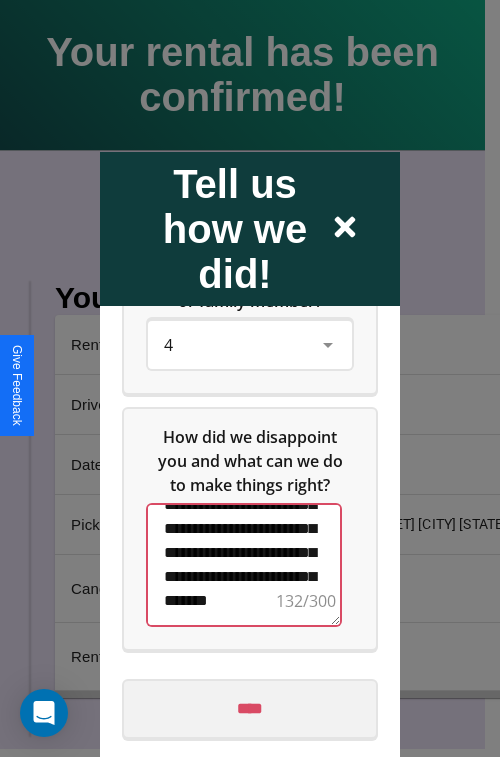 type on "**********" 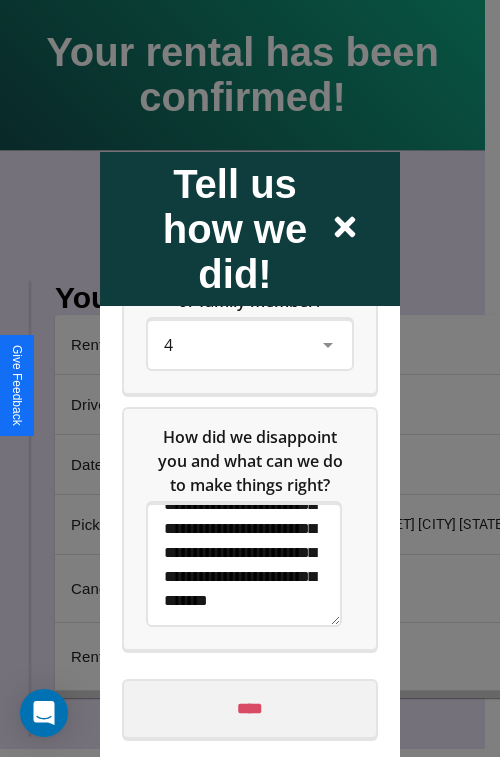 click on "****" at bounding box center [250, 708] 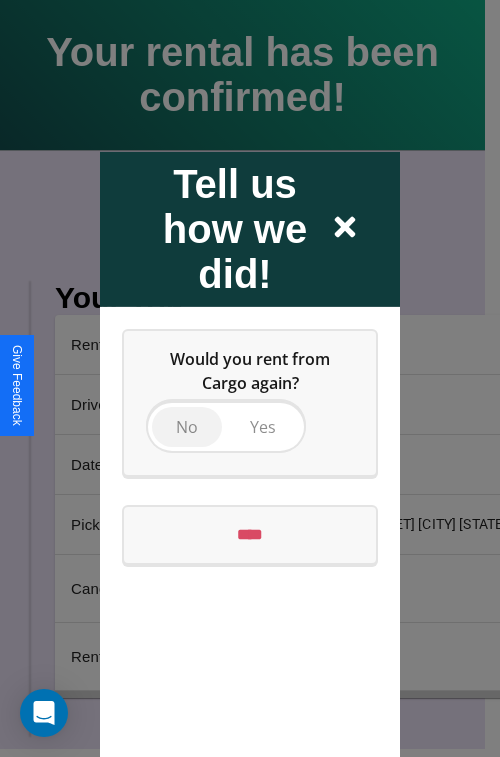 click on "No" at bounding box center (187, 426) 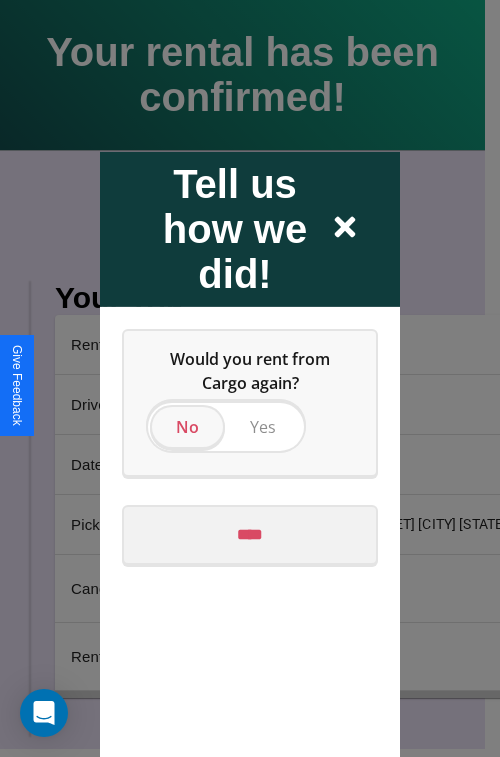 click on "****" at bounding box center (250, 534) 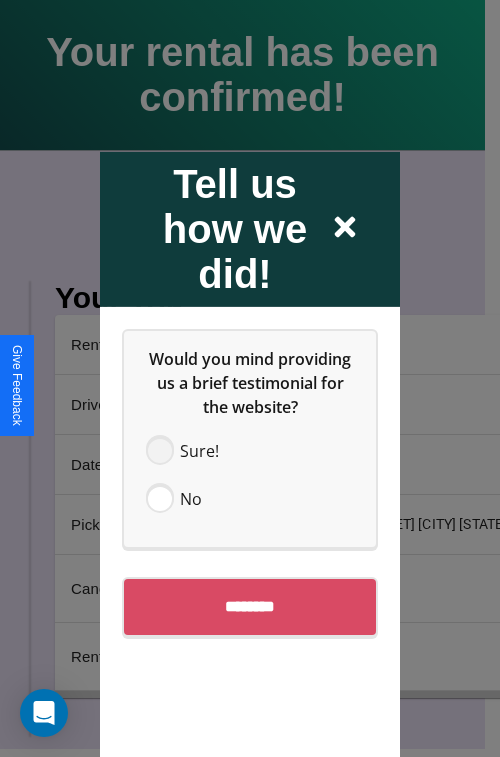 click at bounding box center [160, 450] 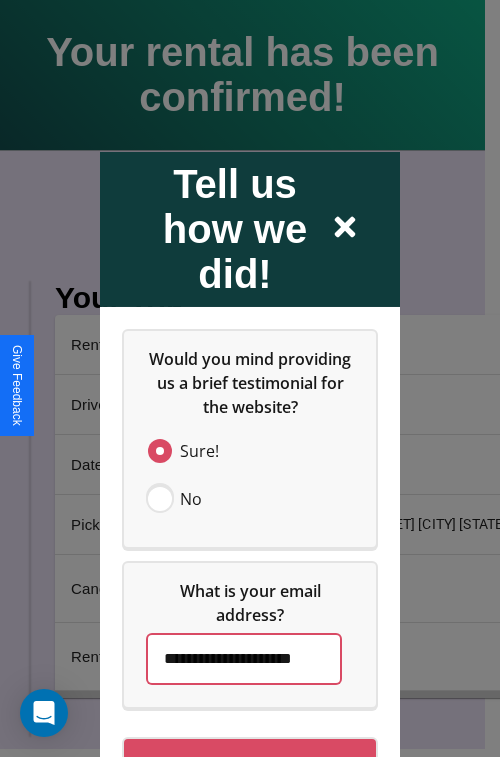 scroll, scrollTop: 0, scrollLeft: 34, axis: horizontal 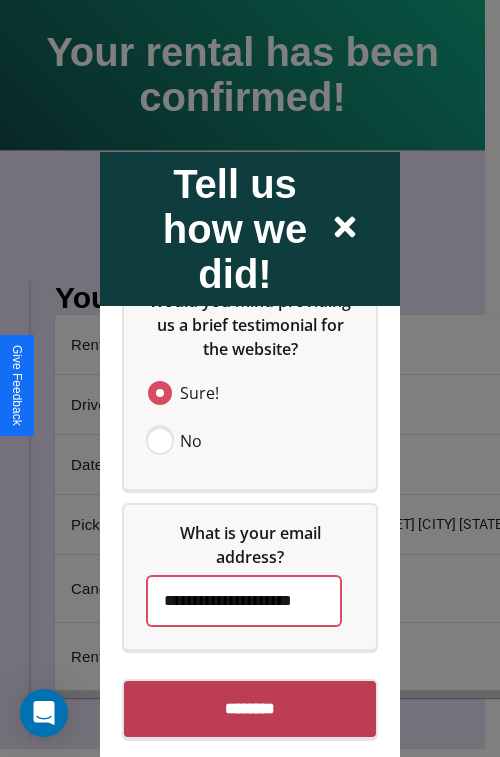 type on "**********" 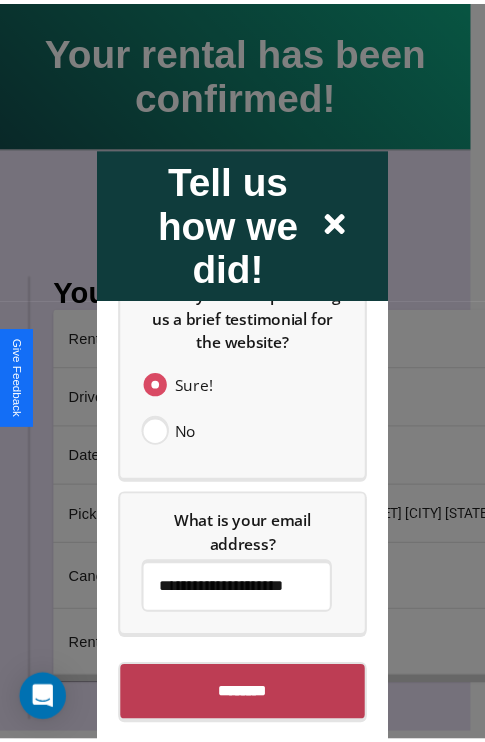 scroll, scrollTop: 0, scrollLeft: 0, axis: both 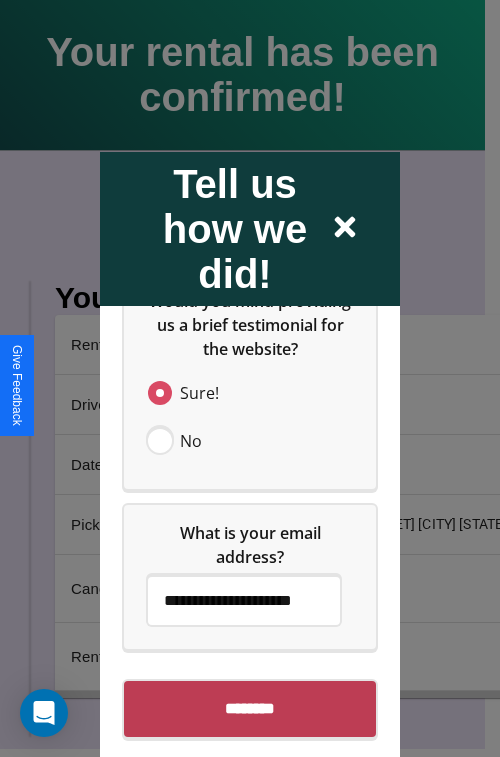 click on "********" at bounding box center (250, 708) 